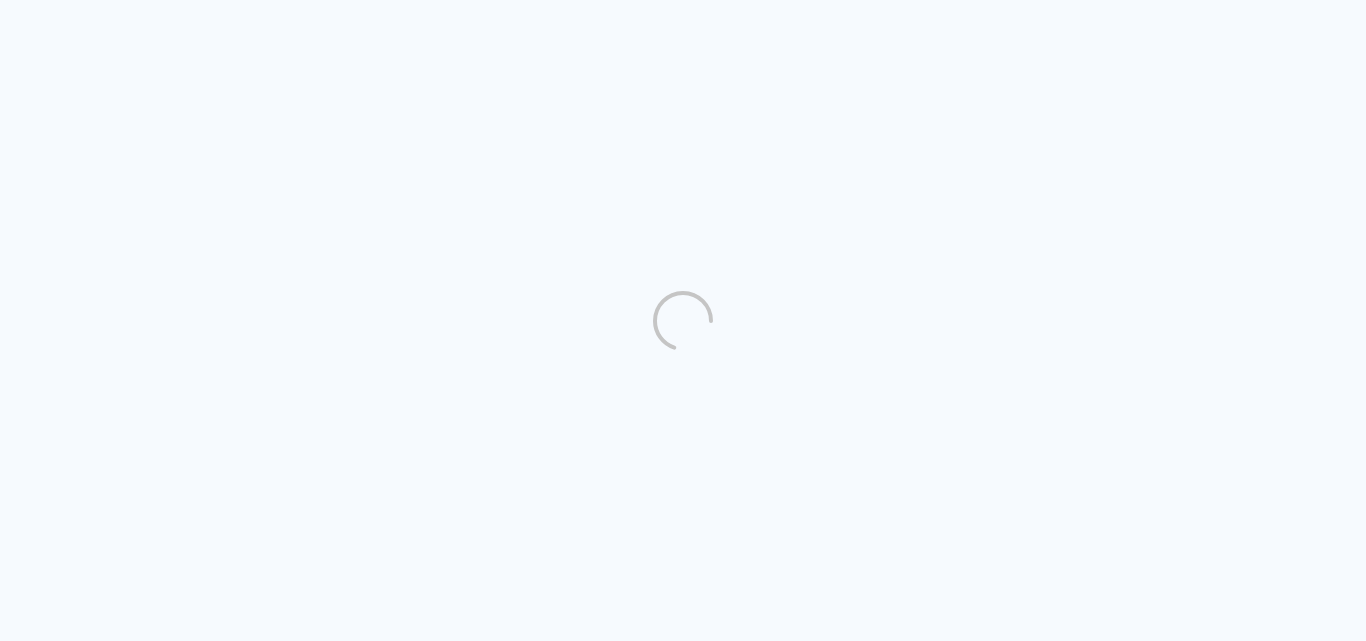 scroll, scrollTop: 0, scrollLeft: 0, axis: both 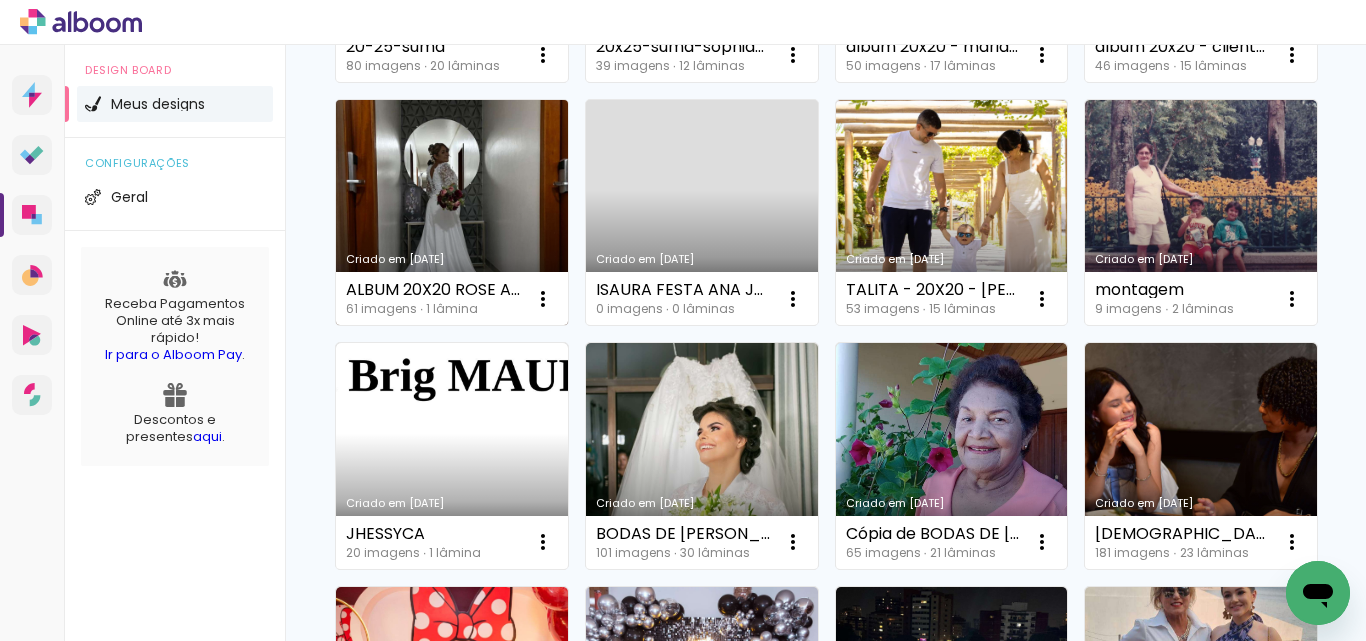 click on "Criado em [DATE]" at bounding box center (452, 213) 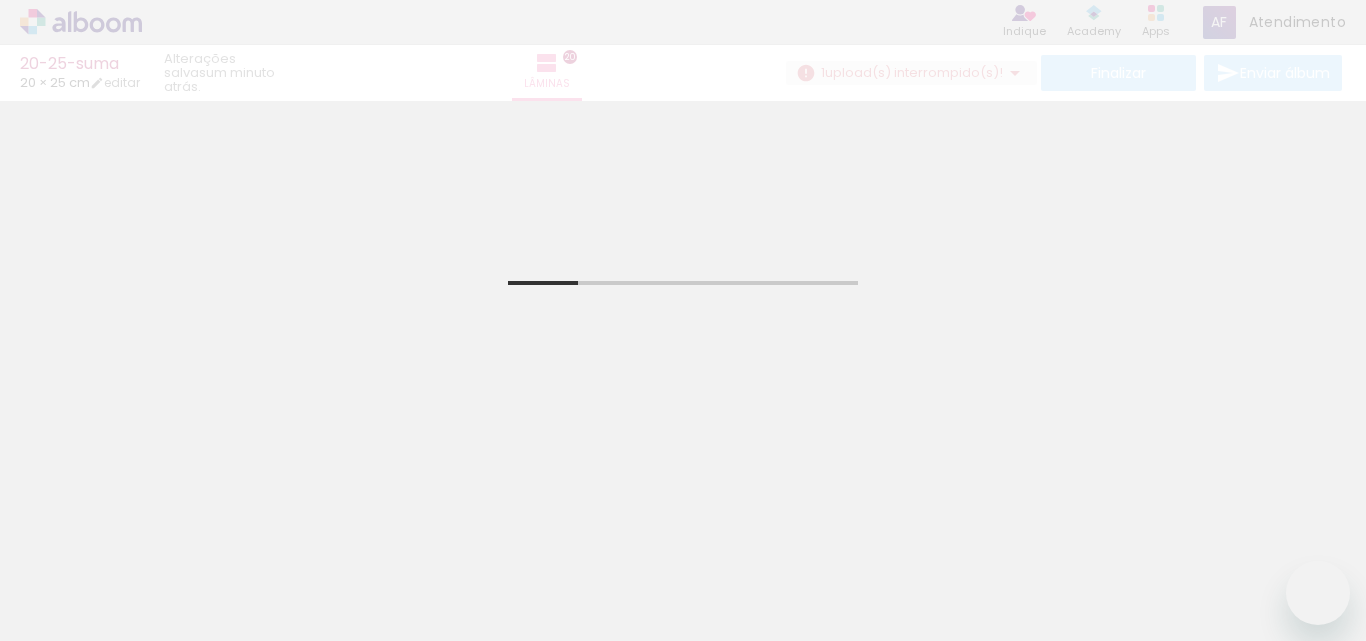 scroll, scrollTop: 0, scrollLeft: 0, axis: both 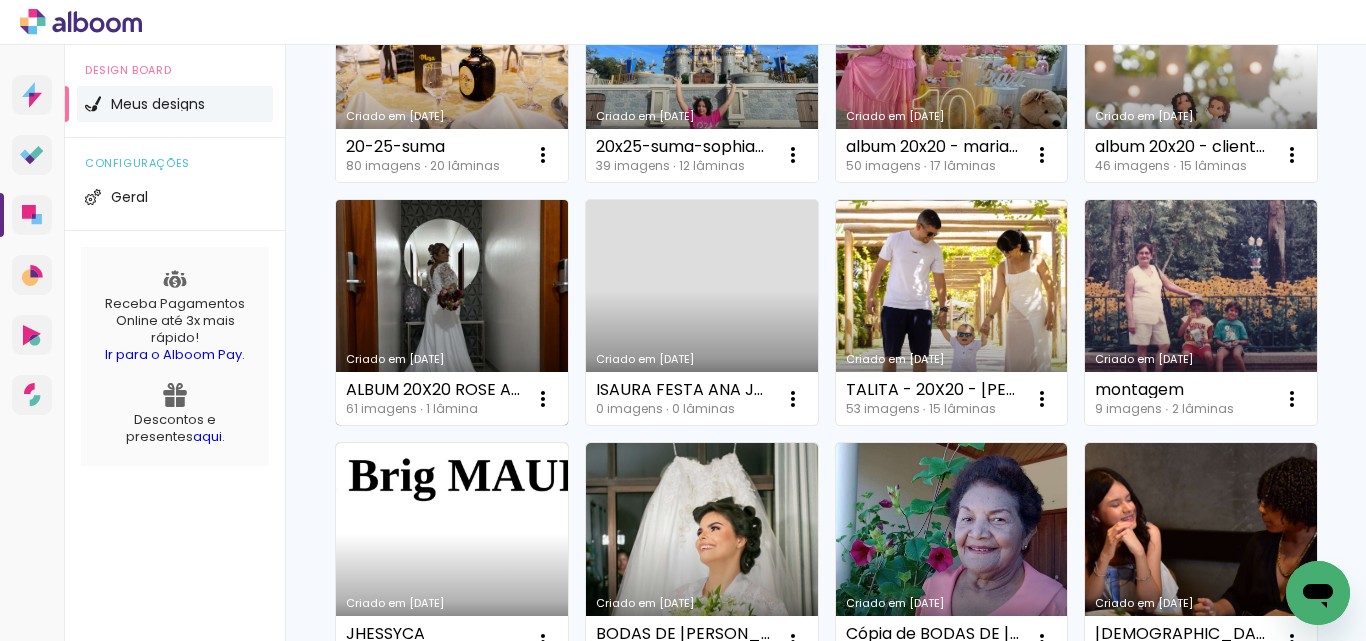 click on "Criado em [DATE]" at bounding box center (452, 313) 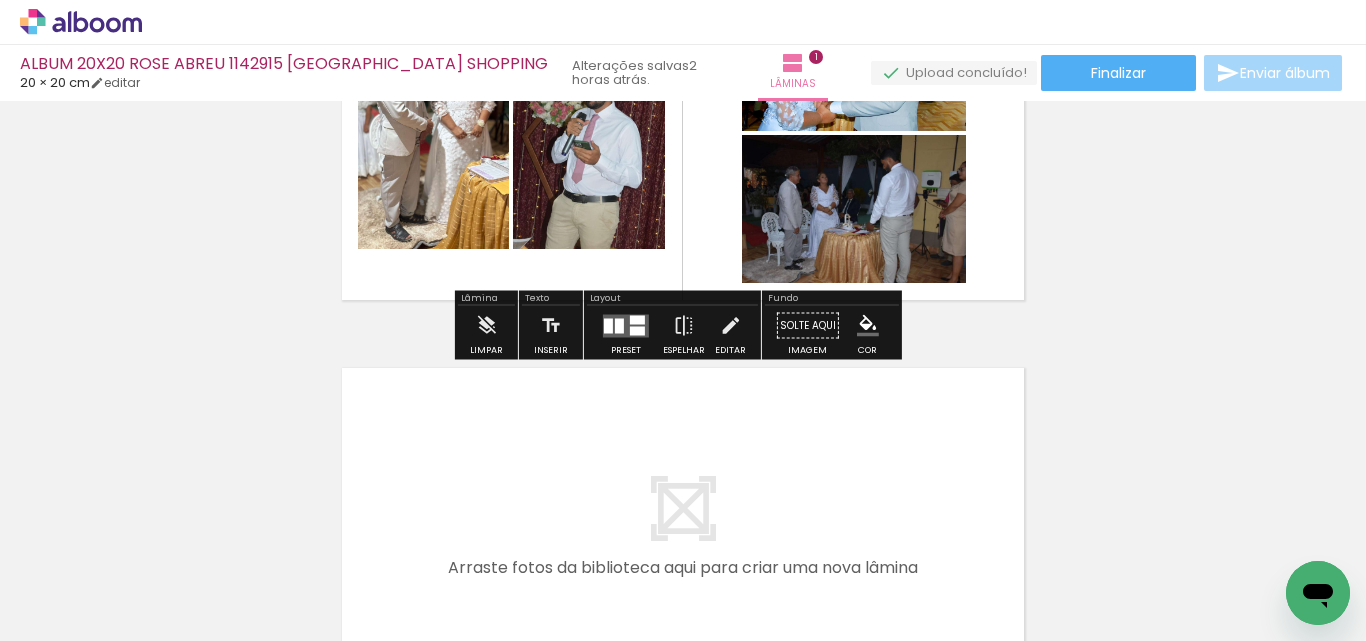 scroll, scrollTop: 300, scrollLeft: 0, axis: vertical 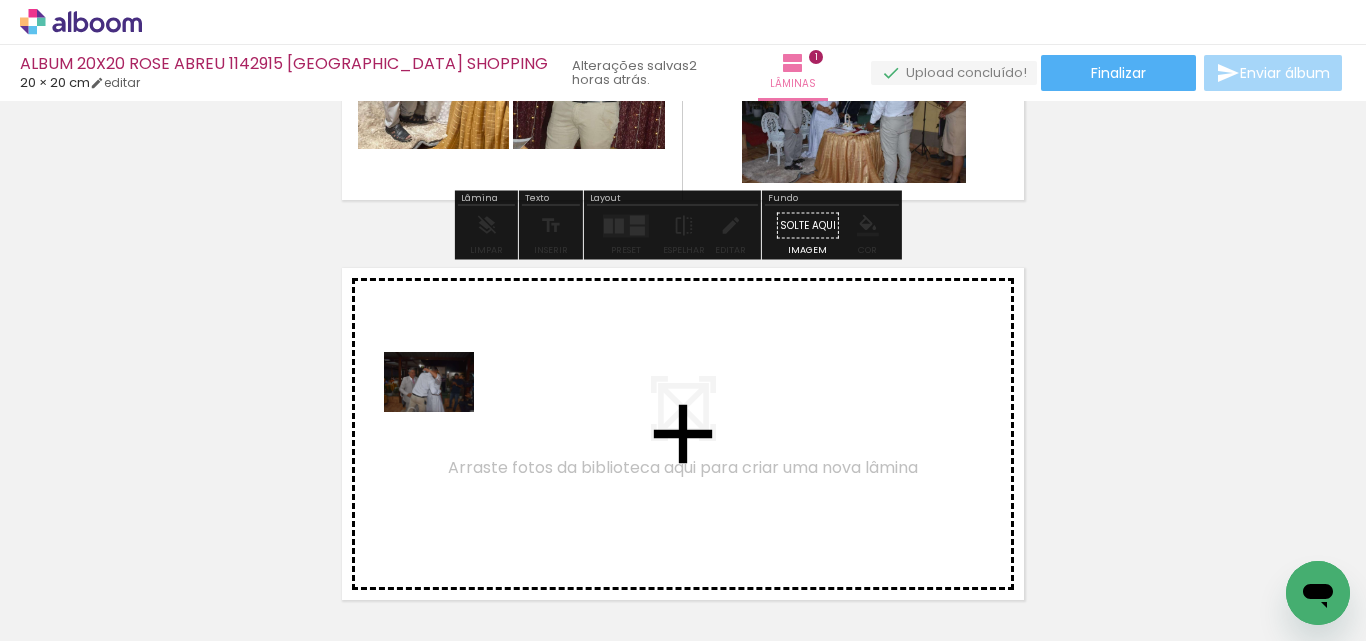 drag, startPoint x: 423, startPoint y: 576, endPoint x: 660, endPoint y: 550, distance: 238.42189 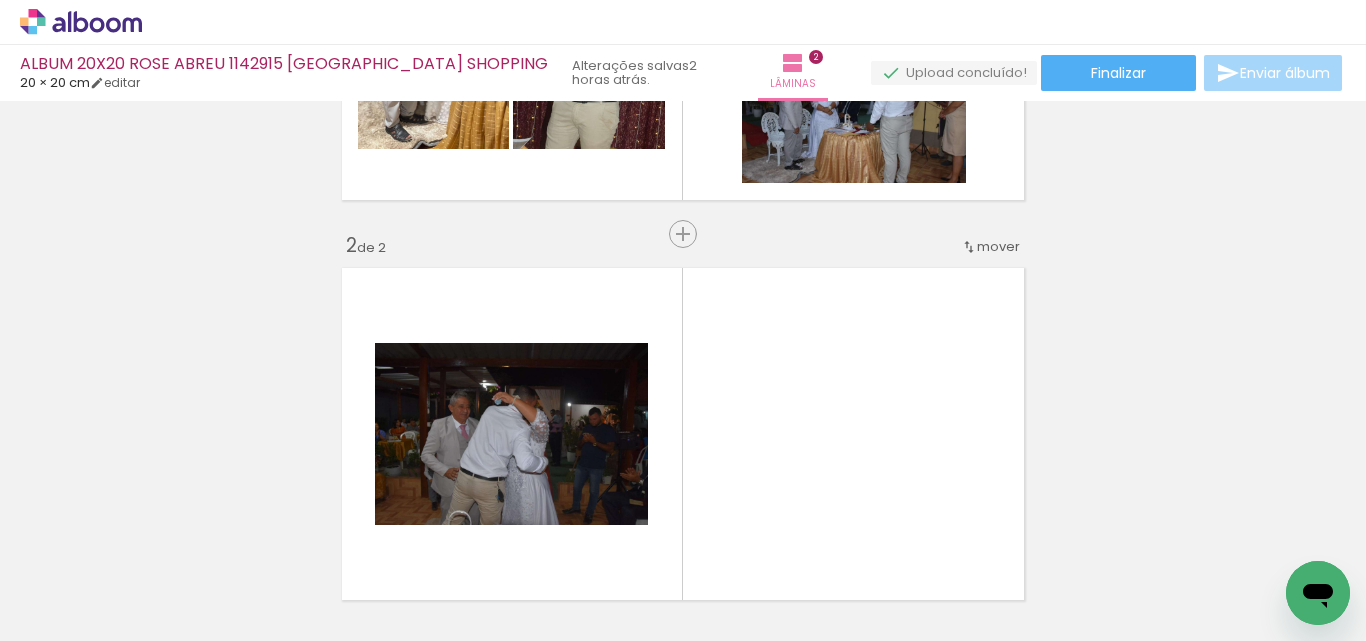 scroll, scrollTop: 426, scrollLeft: 0, axis: vertical 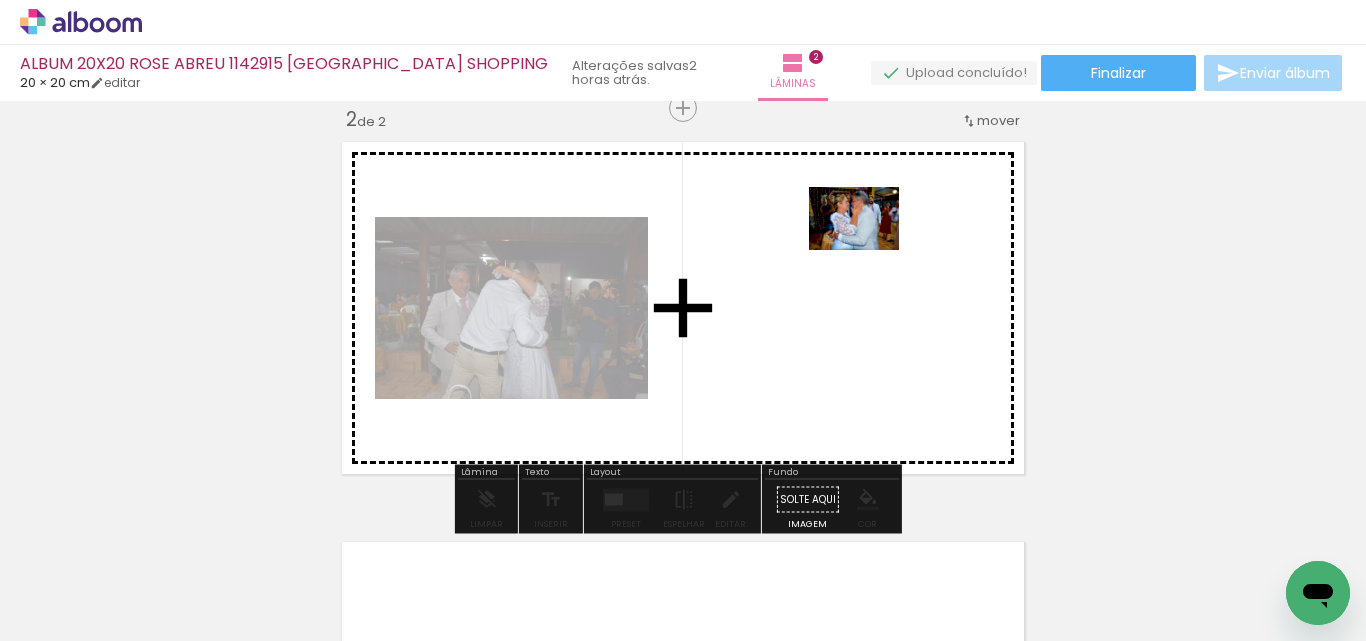drag, startPoint x: 672, startPoint y: 578, endPoint x: 869, endPoint y: 247, distance: 385.18826 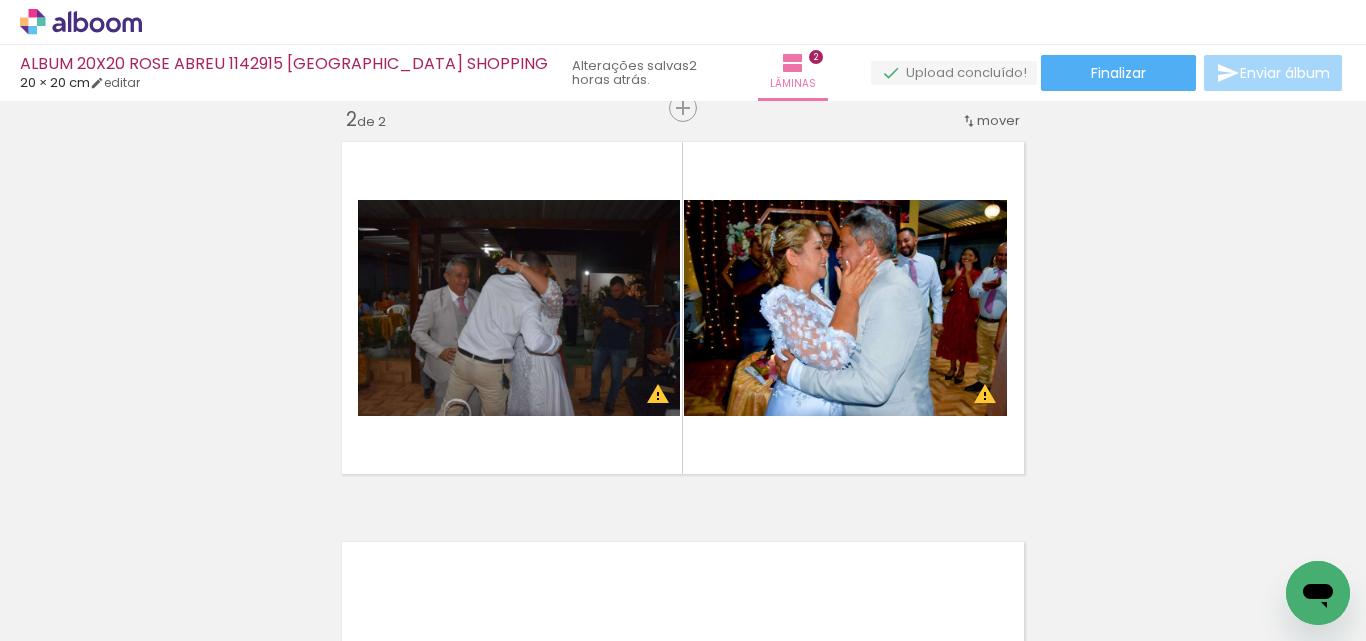 scroll, scrollTop: 0, scrollLeft: 292, axis: horizontal 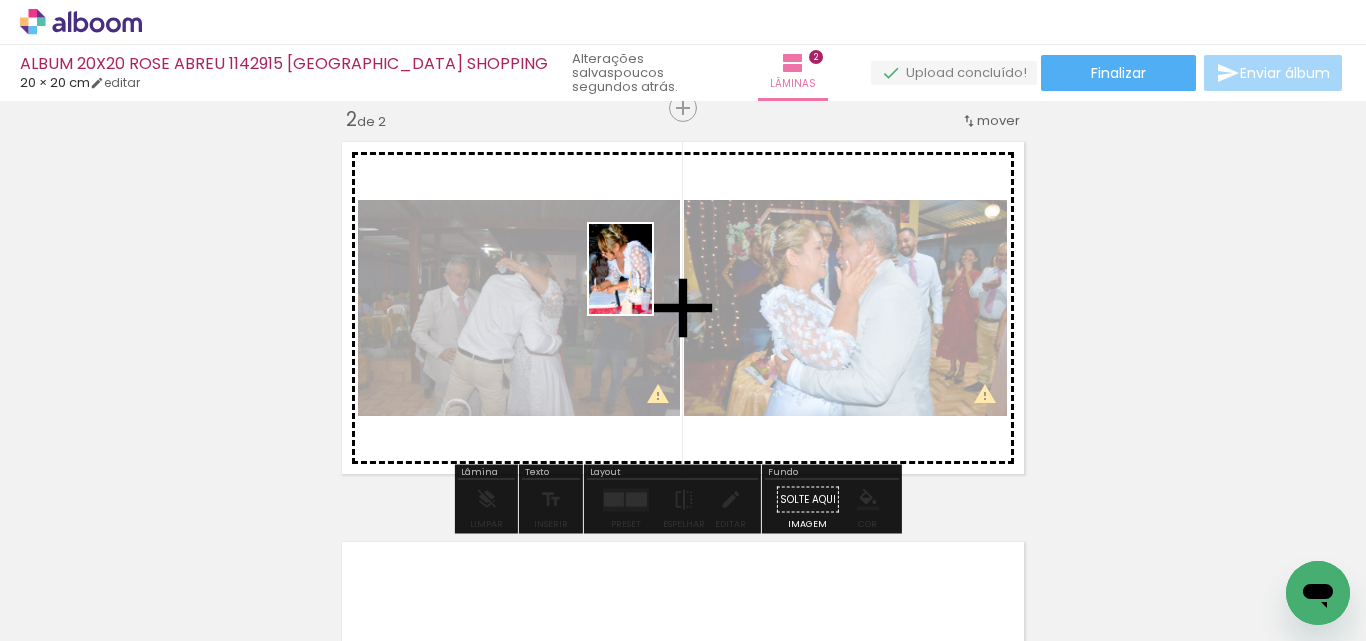 drag, startPoint x: 1038, startPoint y: 567, endPoint x: 649, endPoint y: 284, distance: 481.05093 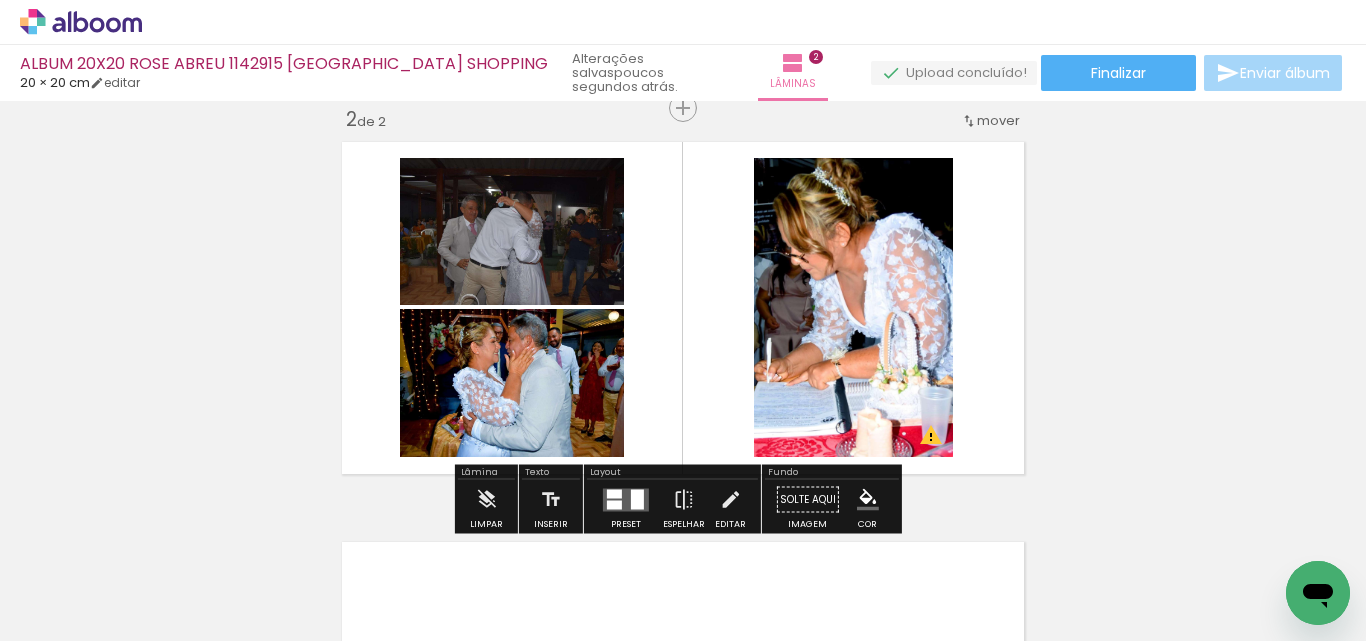 click at bounding box center (683, 308) 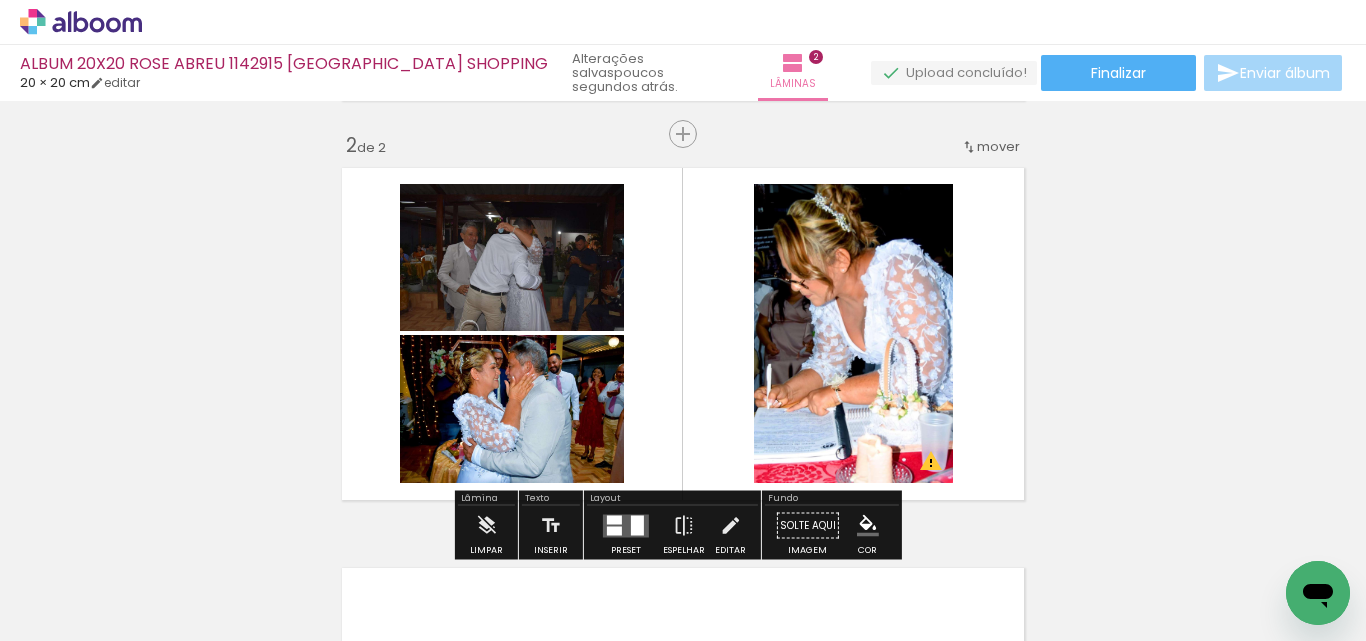scroll, scrollTop: 800, scrollLeft: 0, axis: vertical 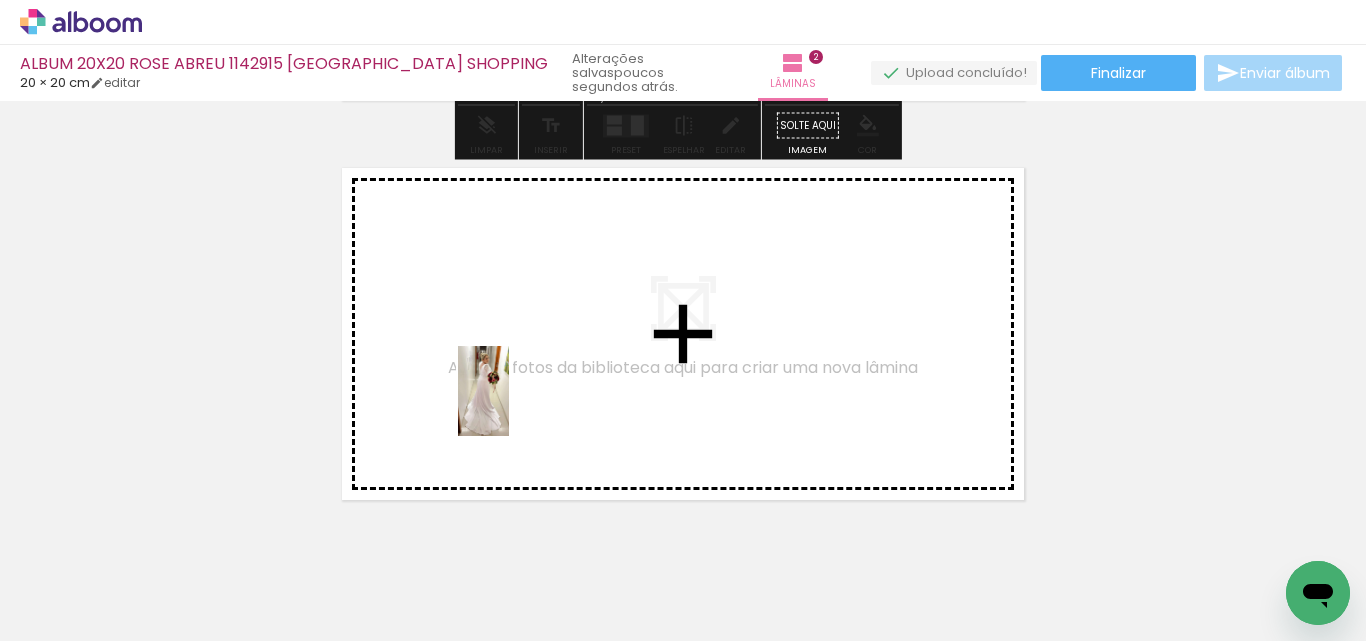 drag, startPoint x: 775, startPoint y: 569, endPoint x: 513, endPoint y: 387, distance: 319.011 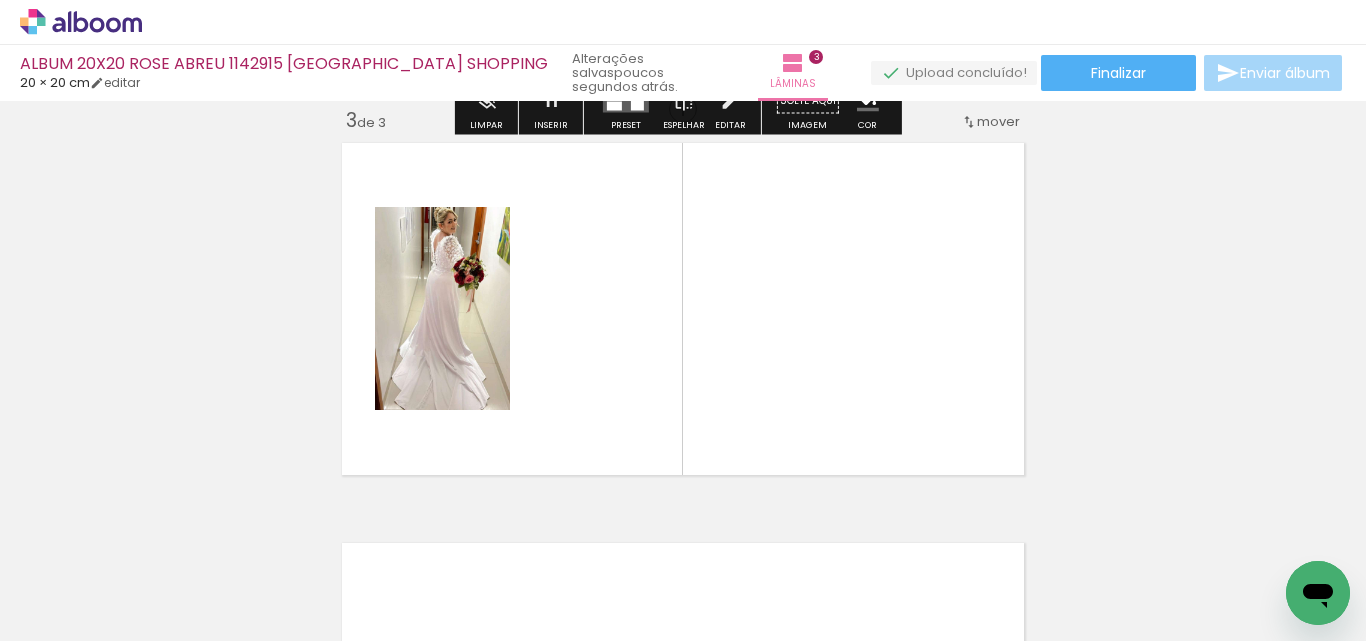 scroll, scrollTop: 826, scrollLeft: 0, axis: vertical 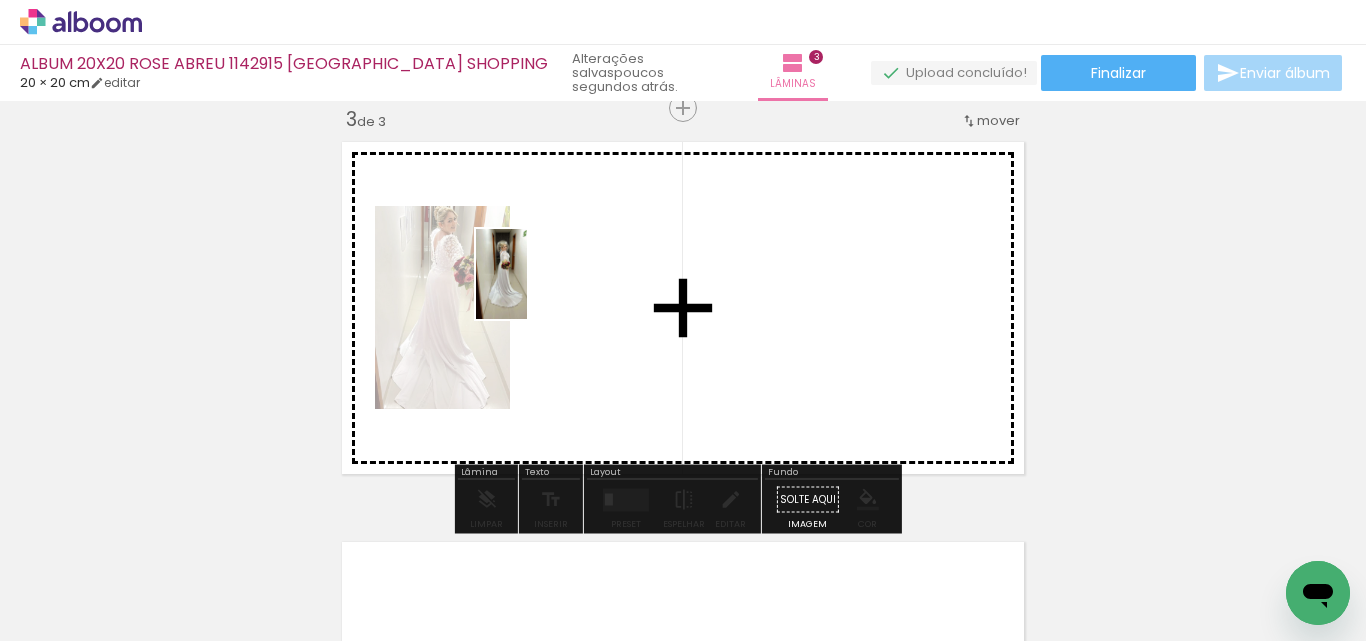 drag, startPoint x: 882, startPoint y: 570, endPoint x: 536, endPoint y: 289, distance: 445.732 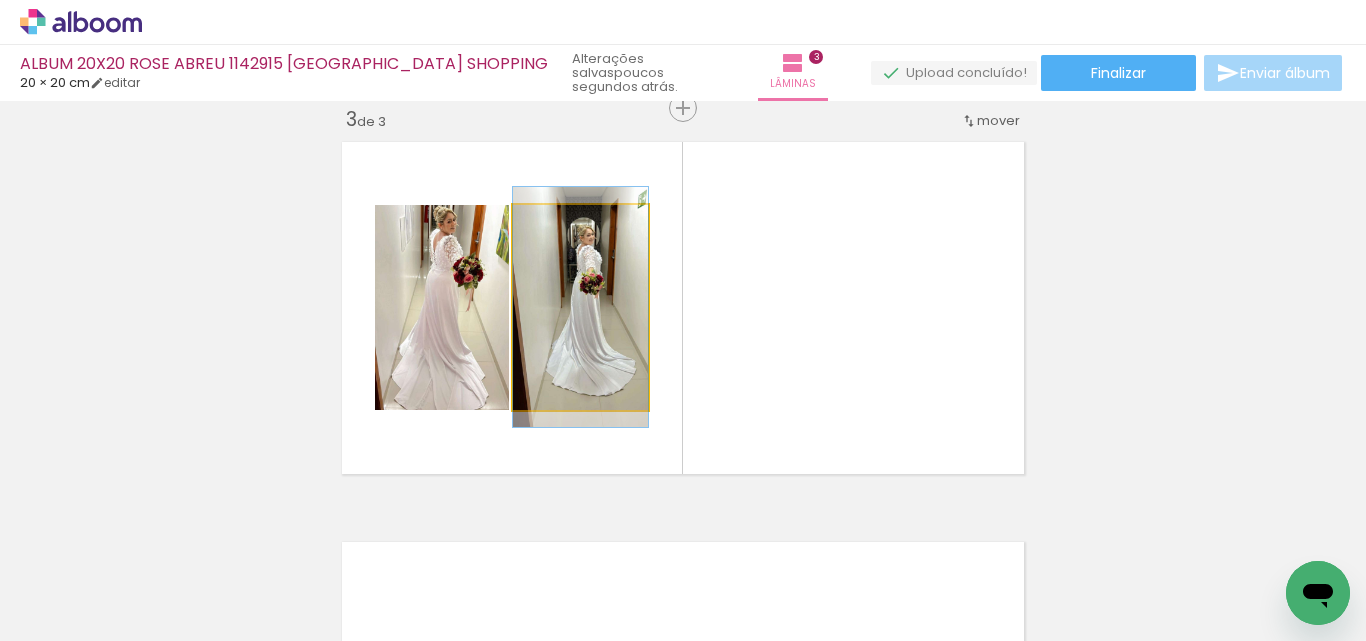 drag, startPoint x: 545, startPoint y: 228, endPoint x: 463, endPoint y: 229, distance: 82.006096 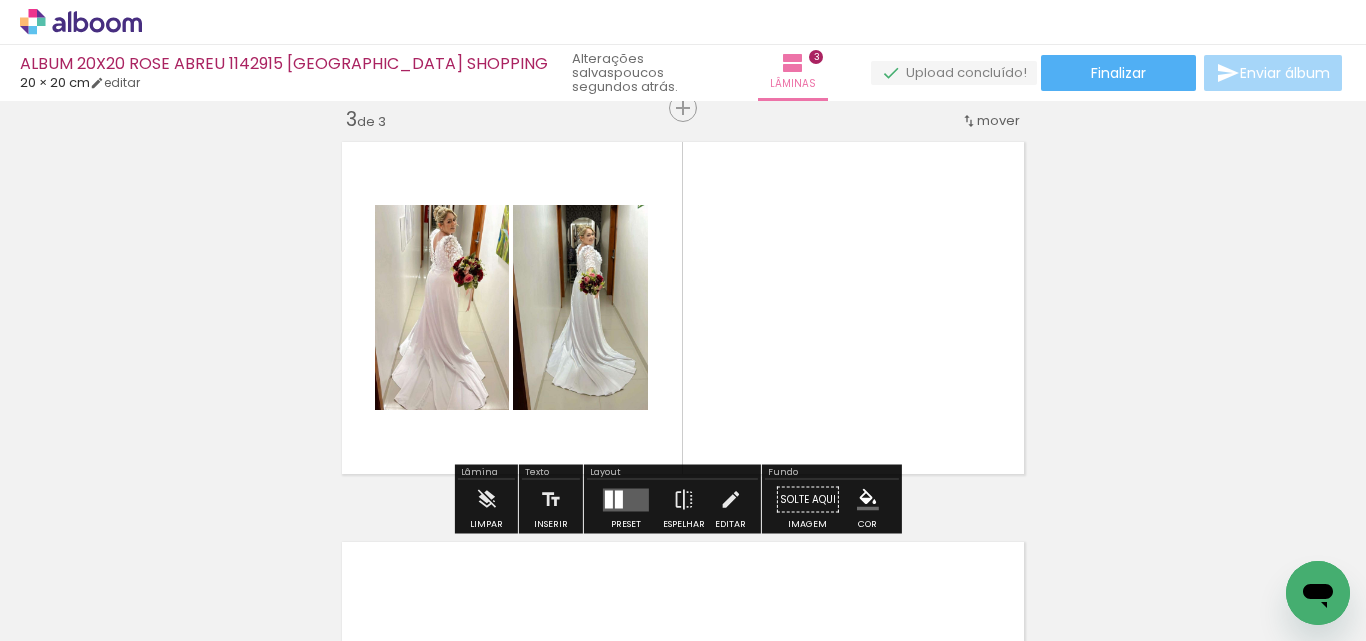 click 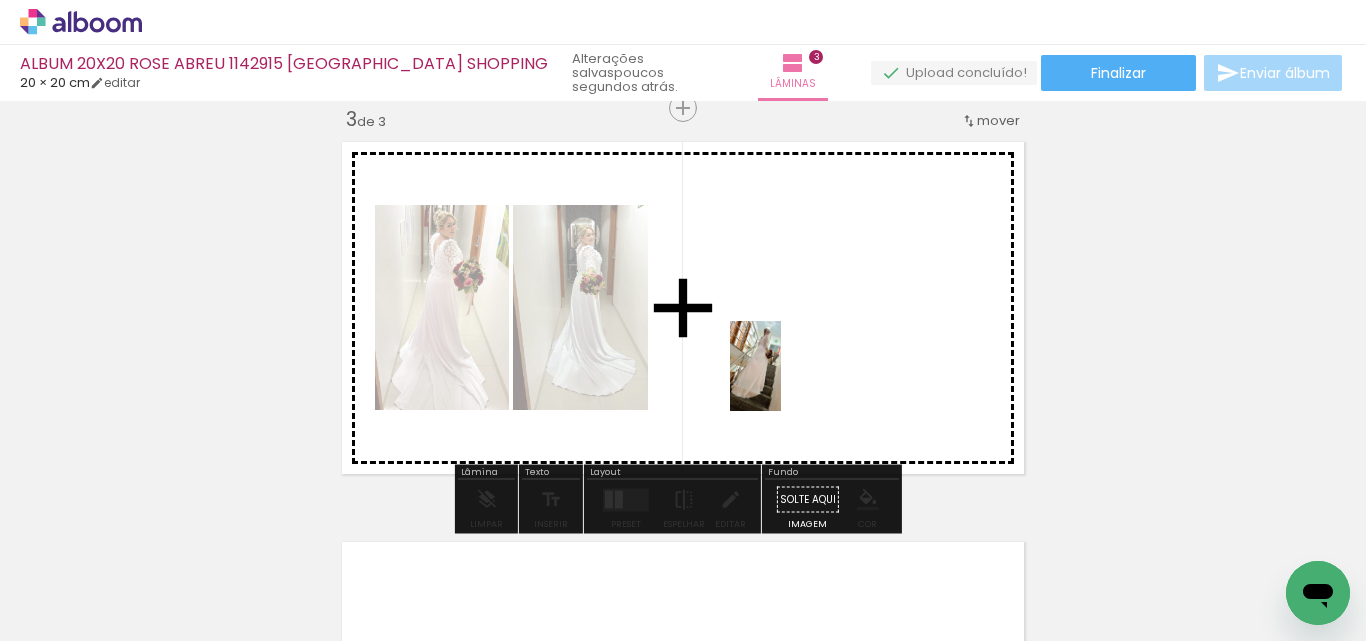 drag, startPoint x: 414, startPoint y: 581, endPoint x: 790, endPoint y: 381, distance: 425.8826 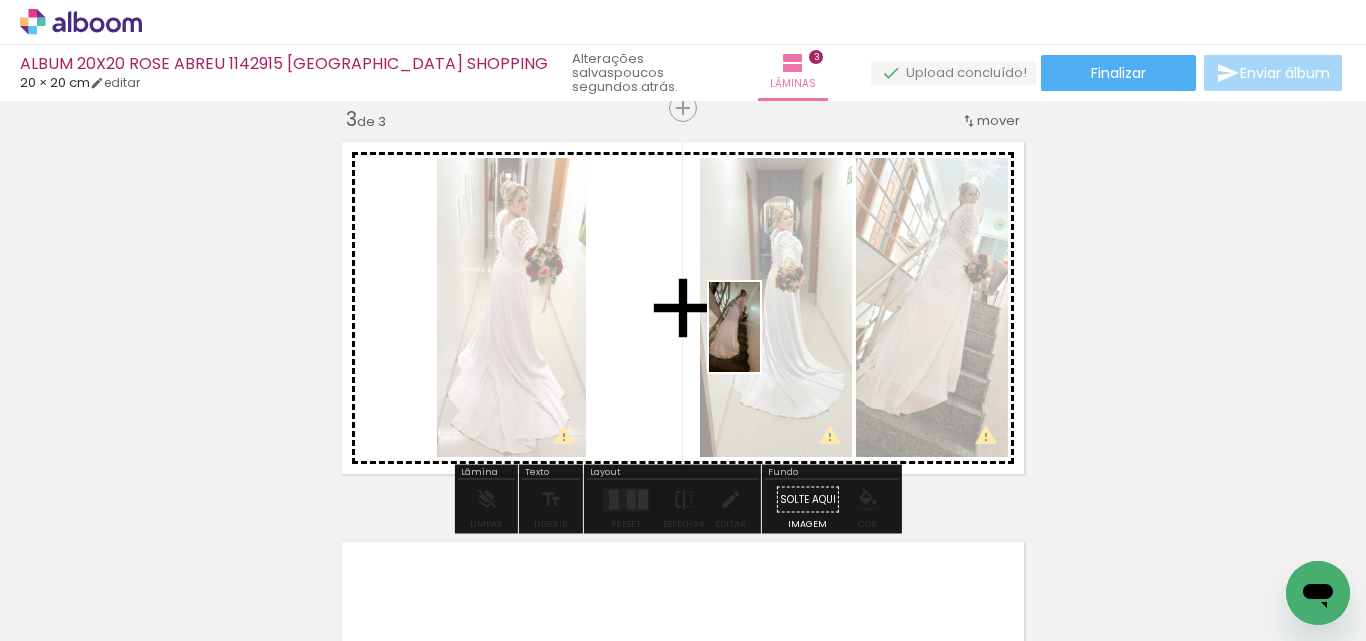 drag, startPoint x: 643, startPoint y: 576, endPoint x: 764, endPoint y: 351, distance: 255.4721 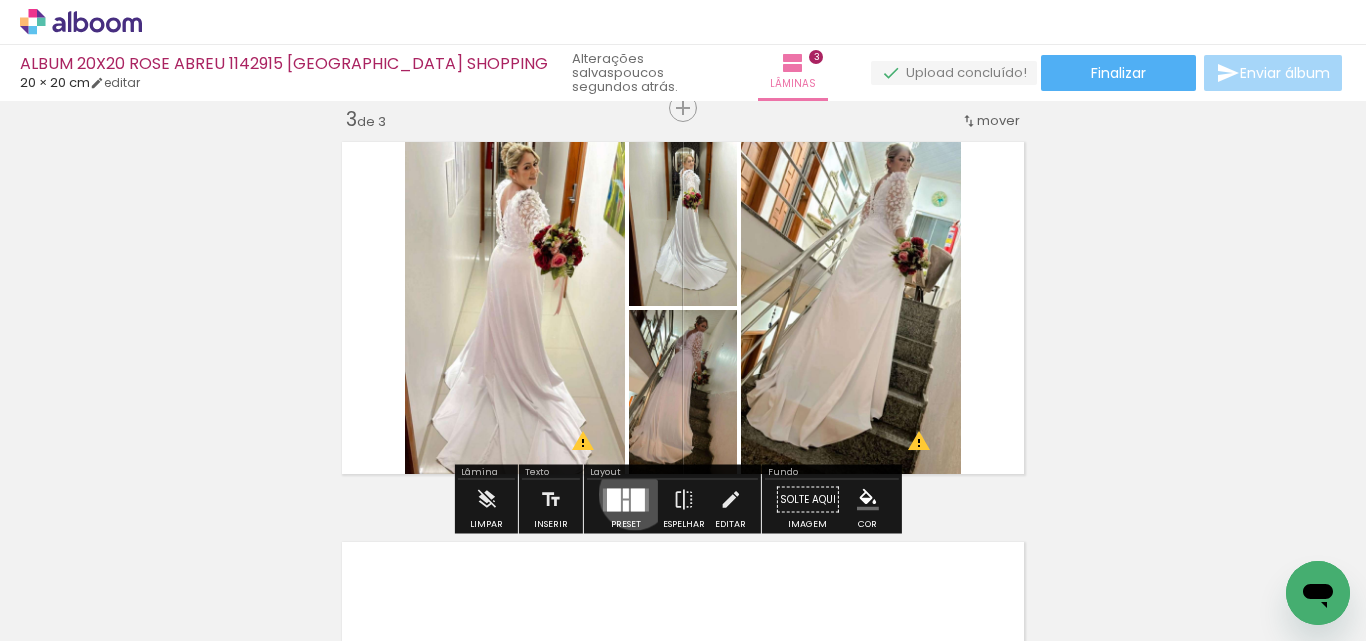 click at bounding box center (638, 499) 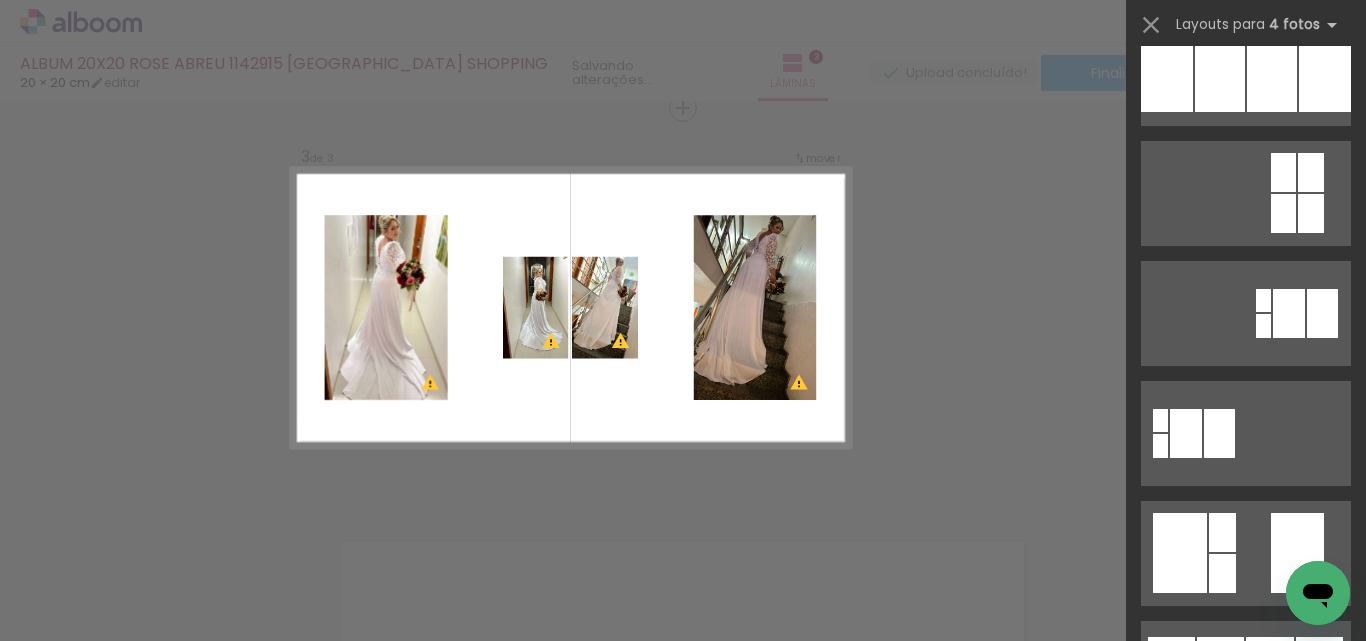 scroll, scrollTop: 600, scrollLeft: 0, axis: vertical 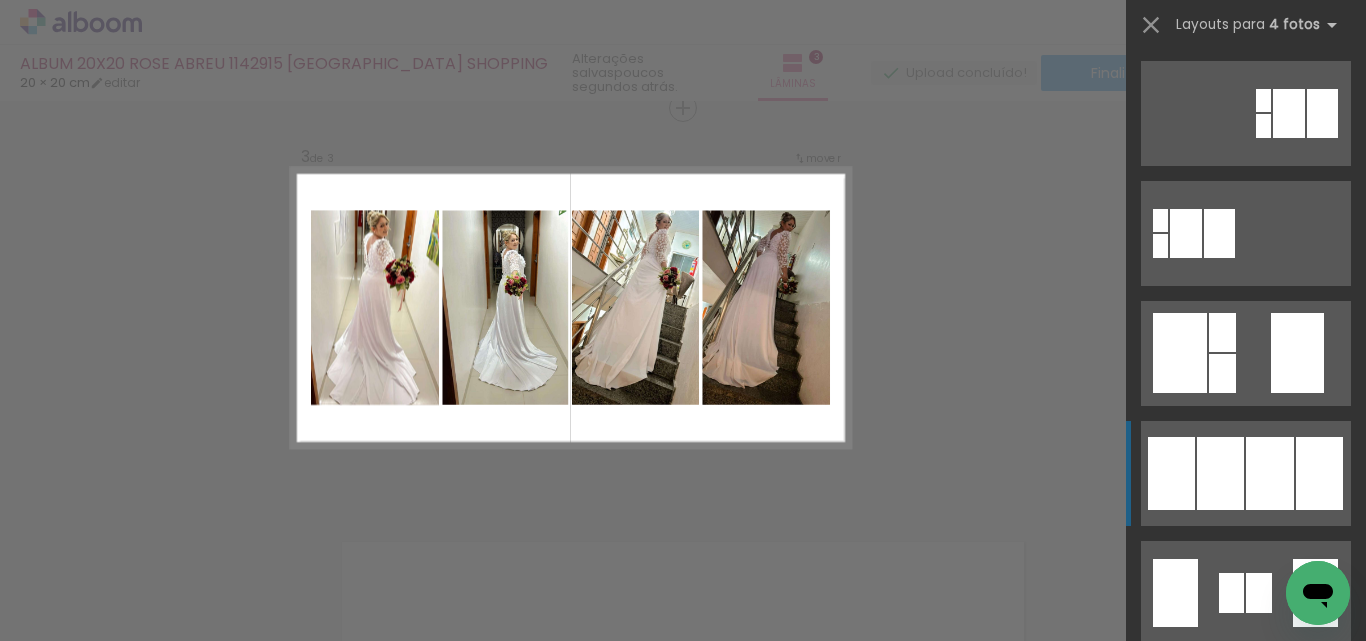 click at bounding box center (1260, -367) 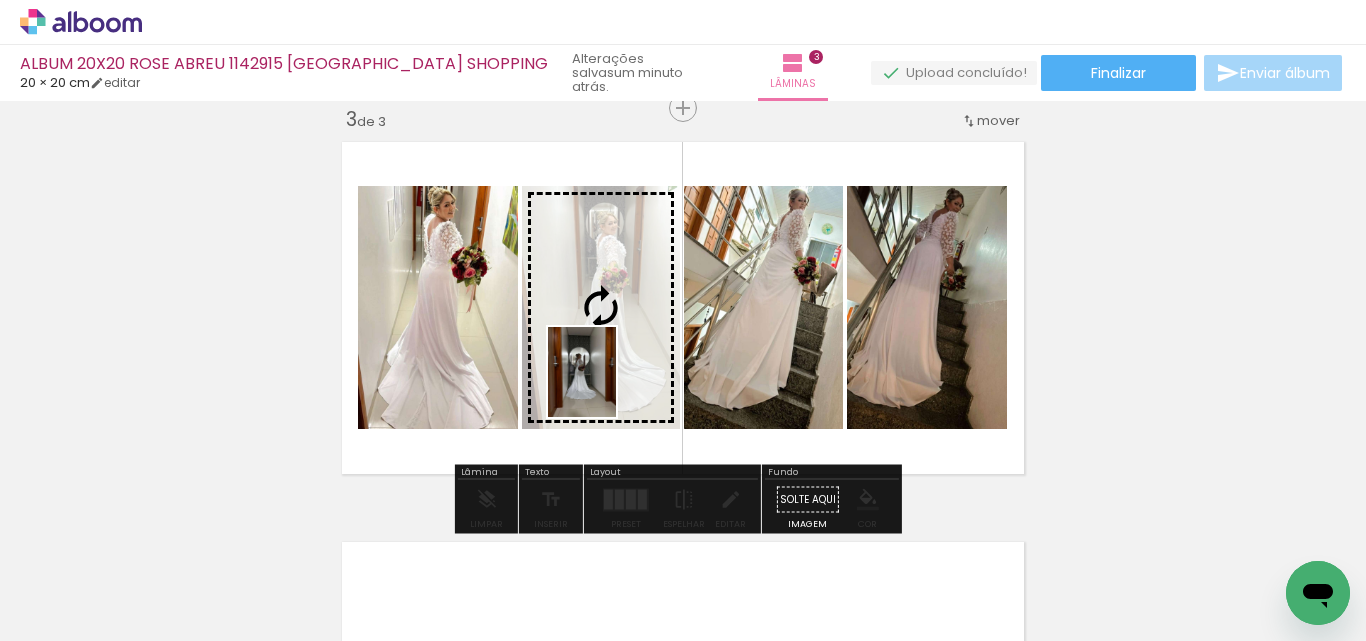 drag, startPoint x: 554, startPoint y: 577, endPoint x: 608, endPoint y: 387, distance: 197.52469 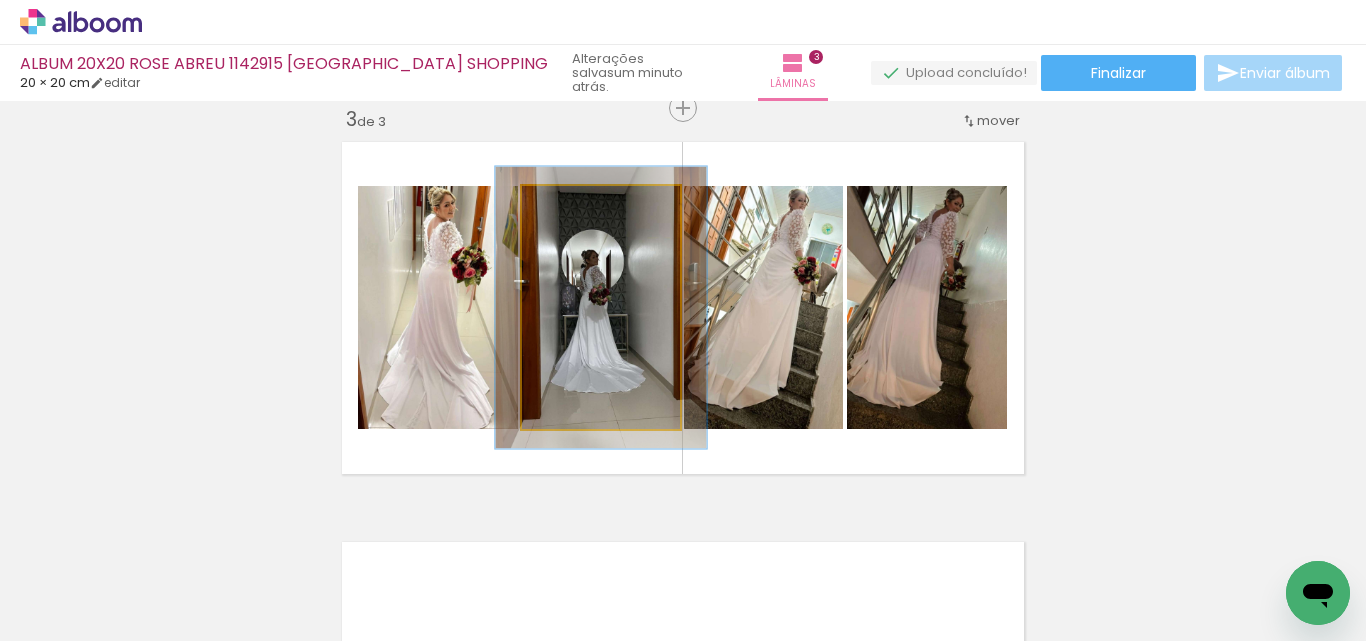 drag, startPoint x: 559, startPoint y: 202, endPoint x: 573, endPoint y: 238, distance: 38.626415 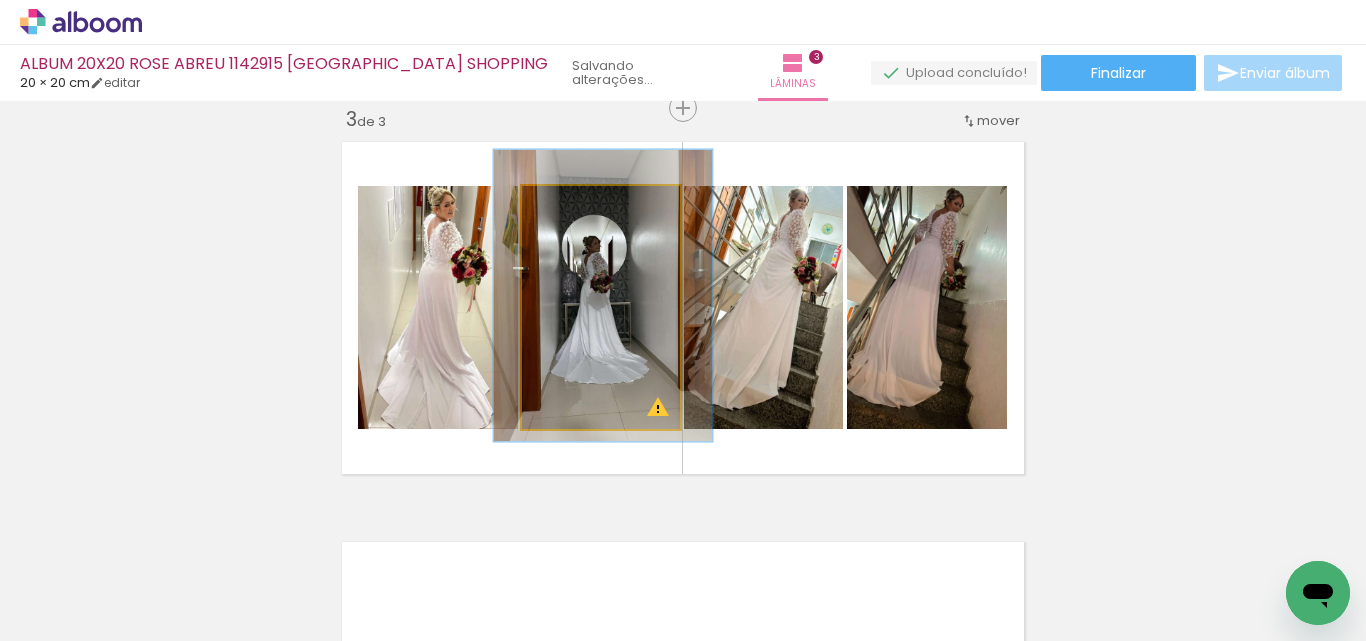 drag, startPoint x: 610, startPoint y: 375, endPoint x: 612, endPoint y: 363, distance: 12.165525 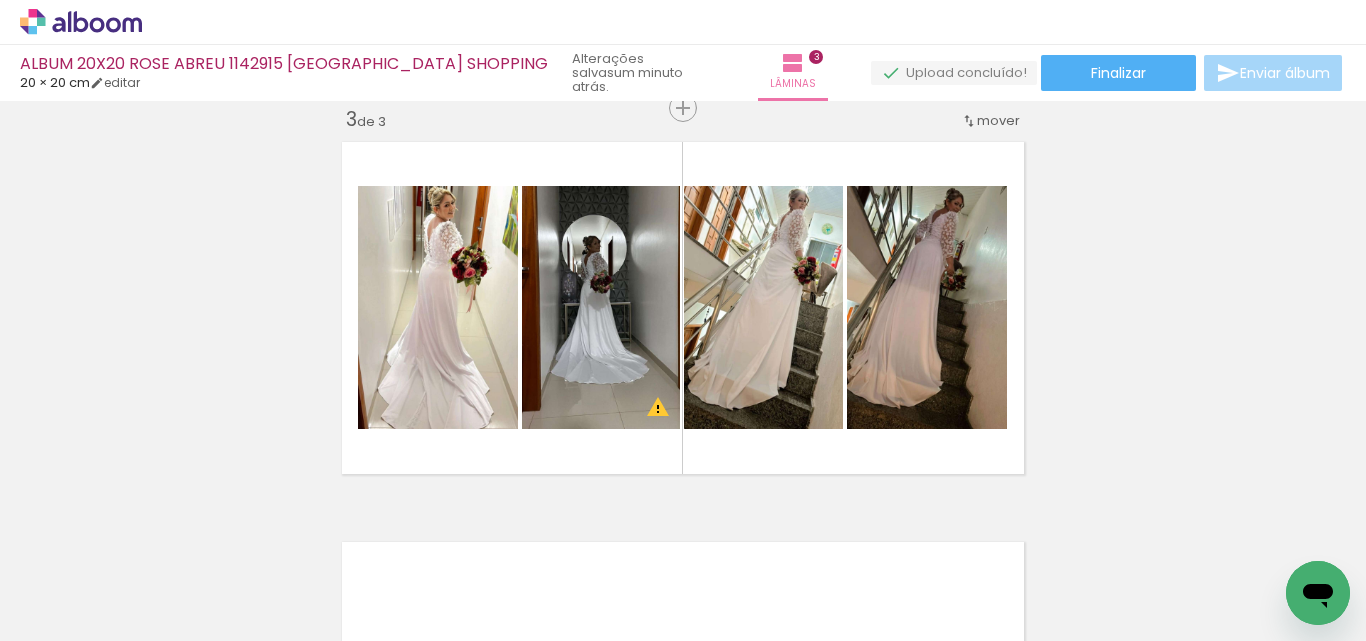 scroll, scrollTop: 0, scrollLeft: 1312, axis: horizontal 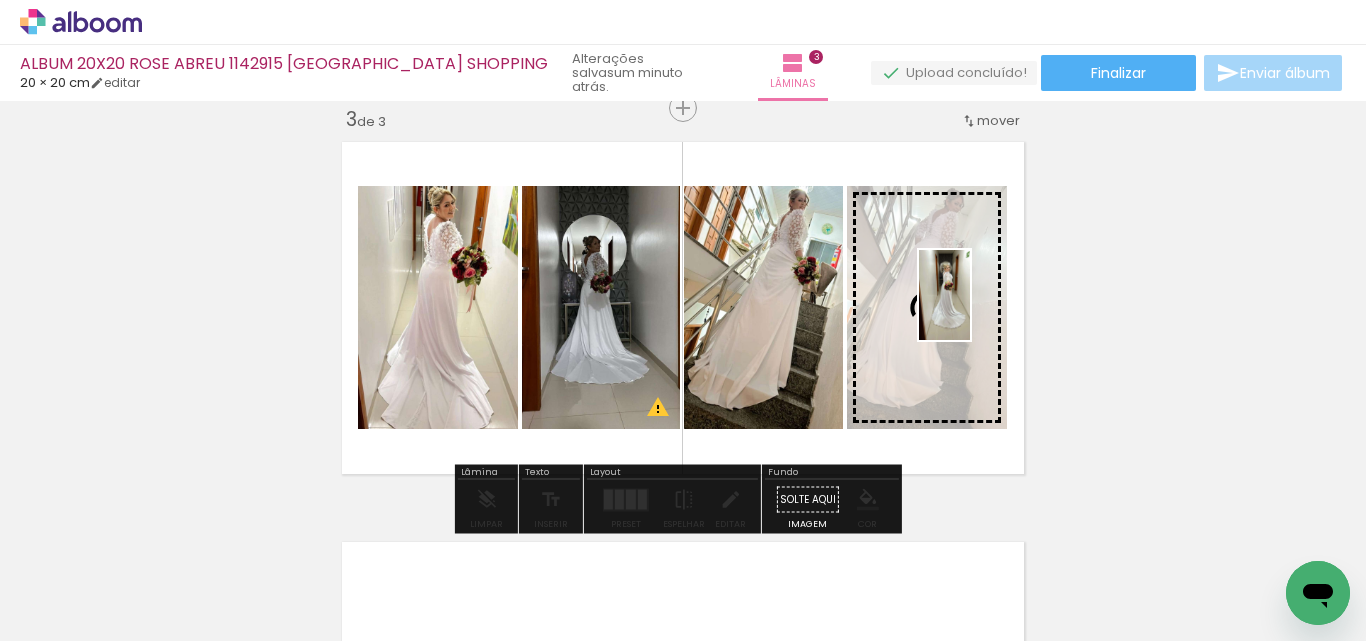 drag, startPoint x: 583, startPoint y: 587, endPoint x: 979, endPoint y: 310, distance: 483.26492 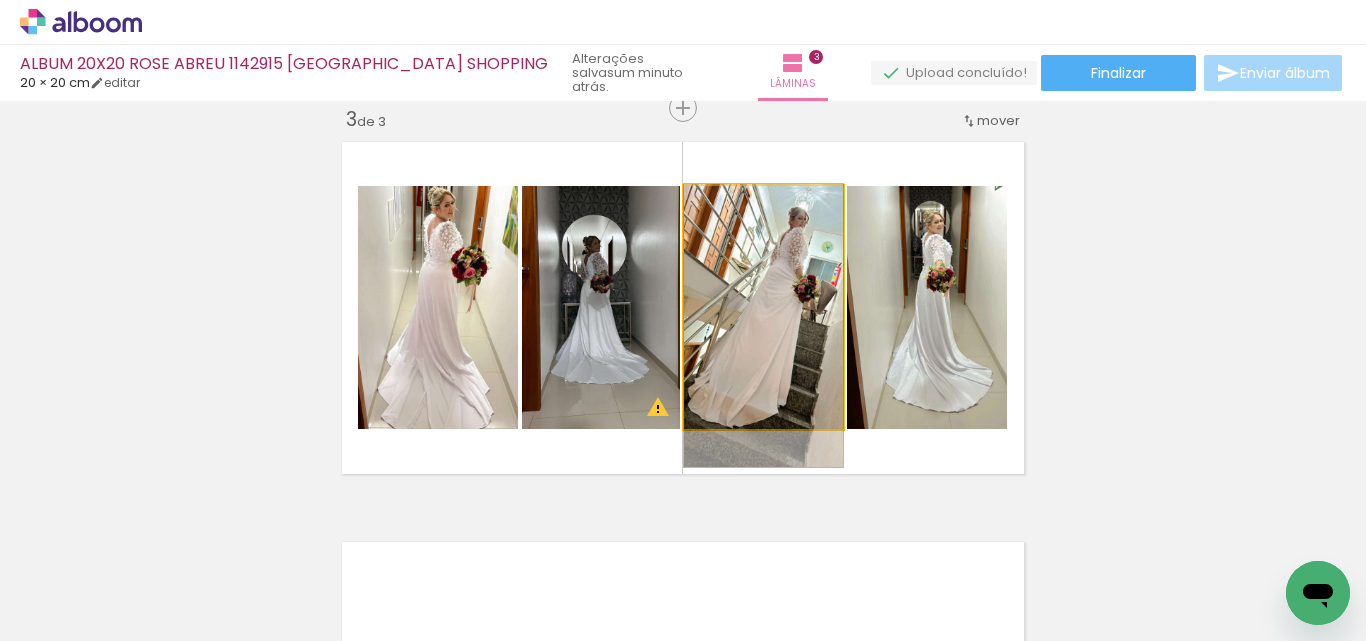 drag, startPoint x: 740, startPoint y: 320, endPoint x: 738, endPoint y: 338, distance: 18.110771 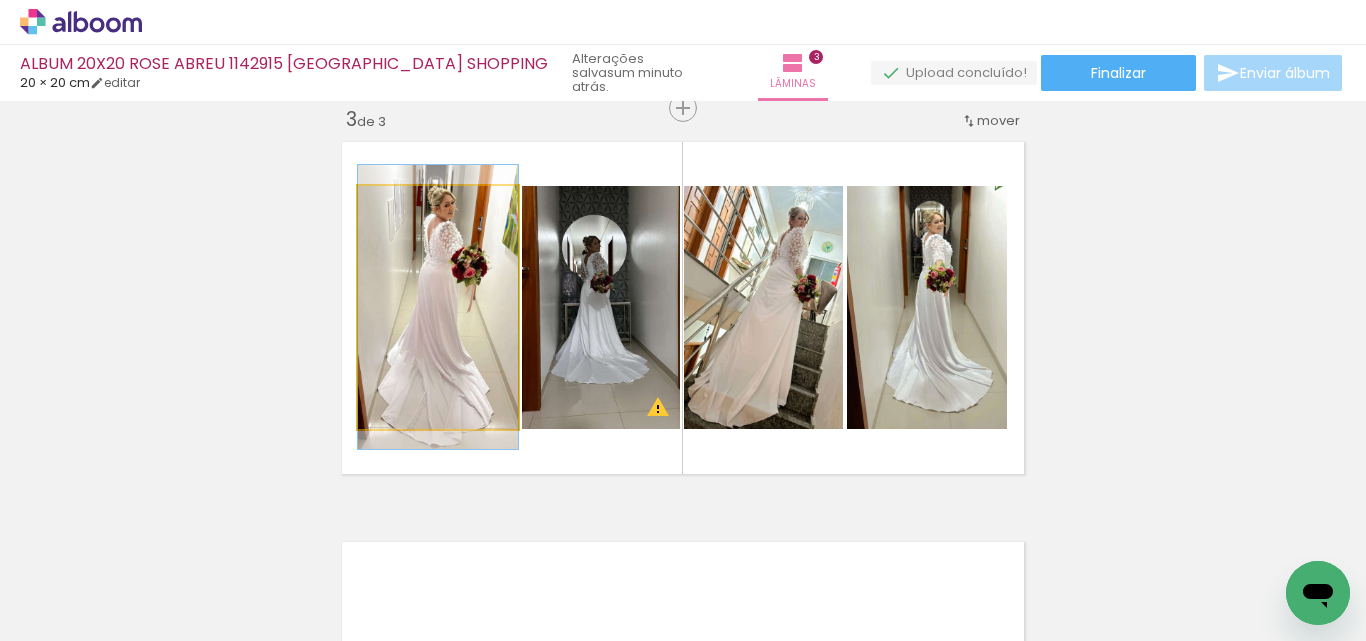 drag, startPoint x: 379, startPoint y: 200, endPoint x: 364, endPoint y: 209, distance: 17.492855 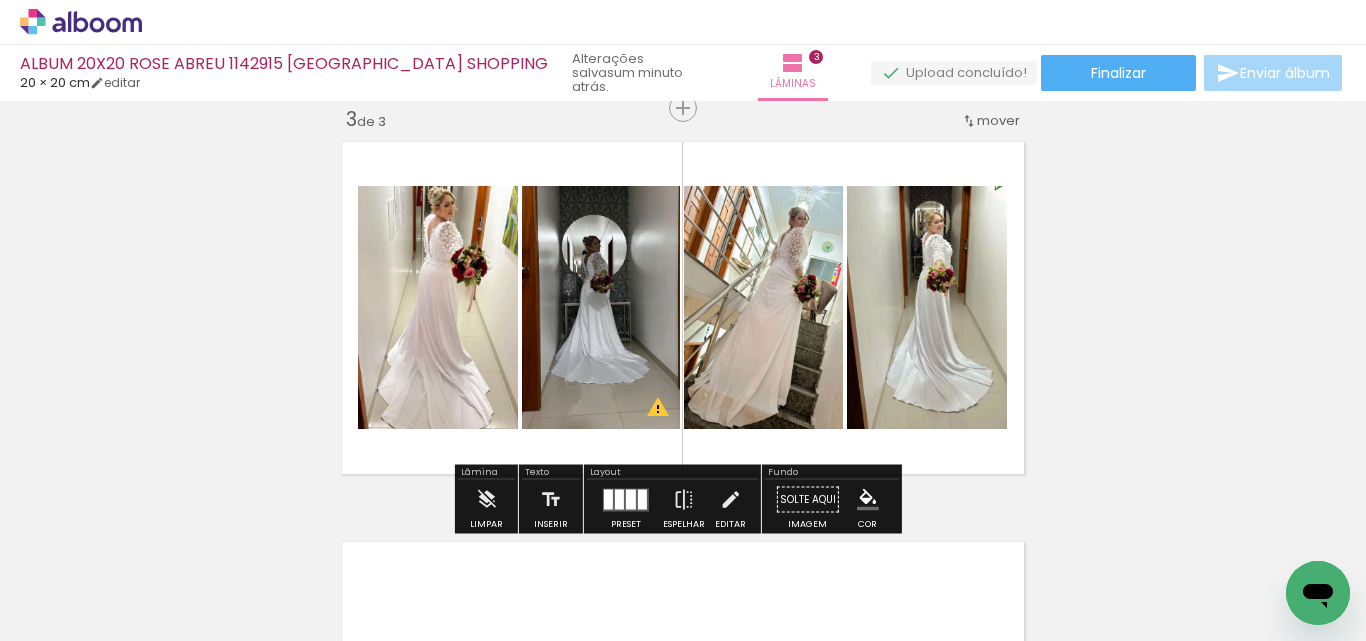 click on "Inserir lâmina 1  de 3  Inserir lâmina 2  de 3  Inserir lâmina 3  de 3 O Designbox precisará aumentar a sua imagem em 157% para exportar para impressão. O Designbox precisará aumentar a sua imagem em 154% para exportar para impressão." at bounding box center (683, 82) 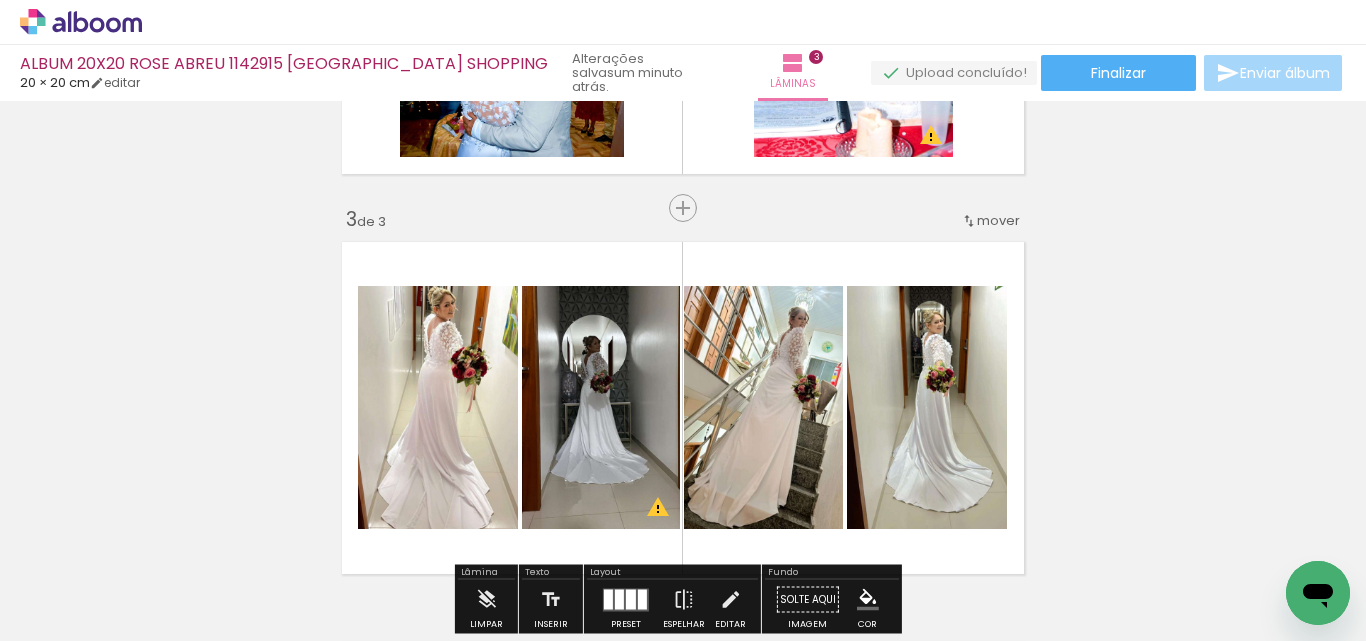 scroll, scrollTop: 1026, scrollLeft: 0, axis: vertical 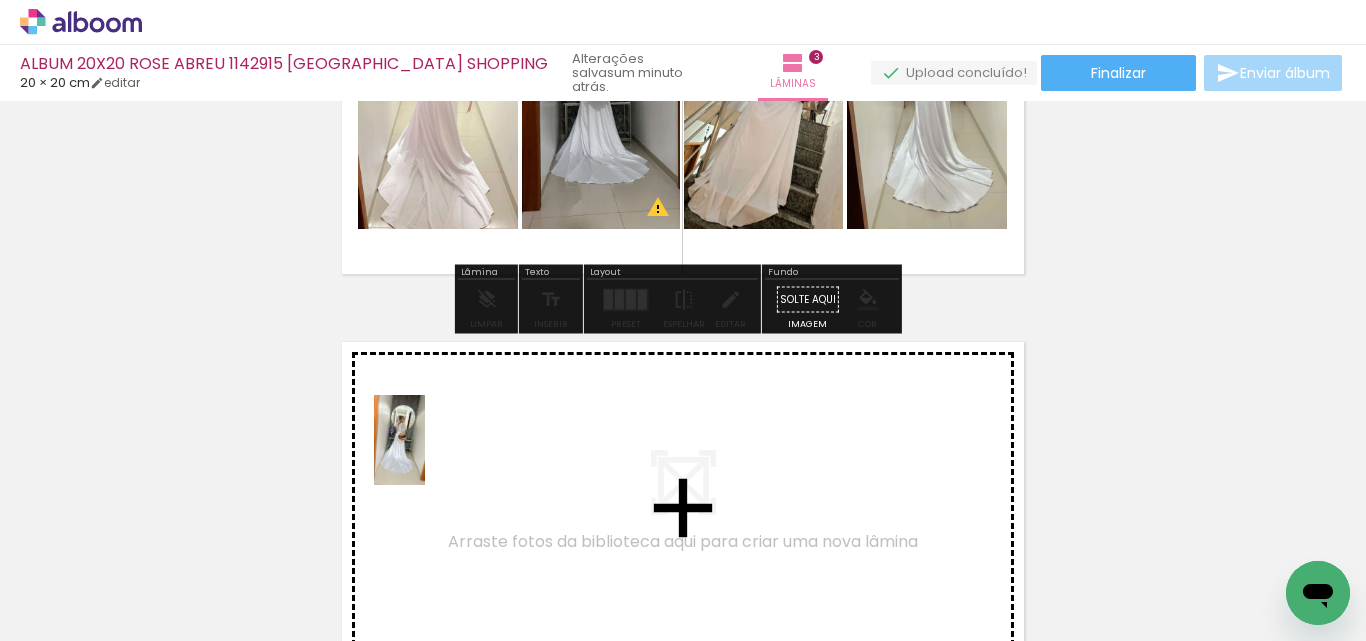 drag, startPoint x: 590, startPoint y: 470, endPoint x: 434, endPoint y: 455, distance: 156.7195 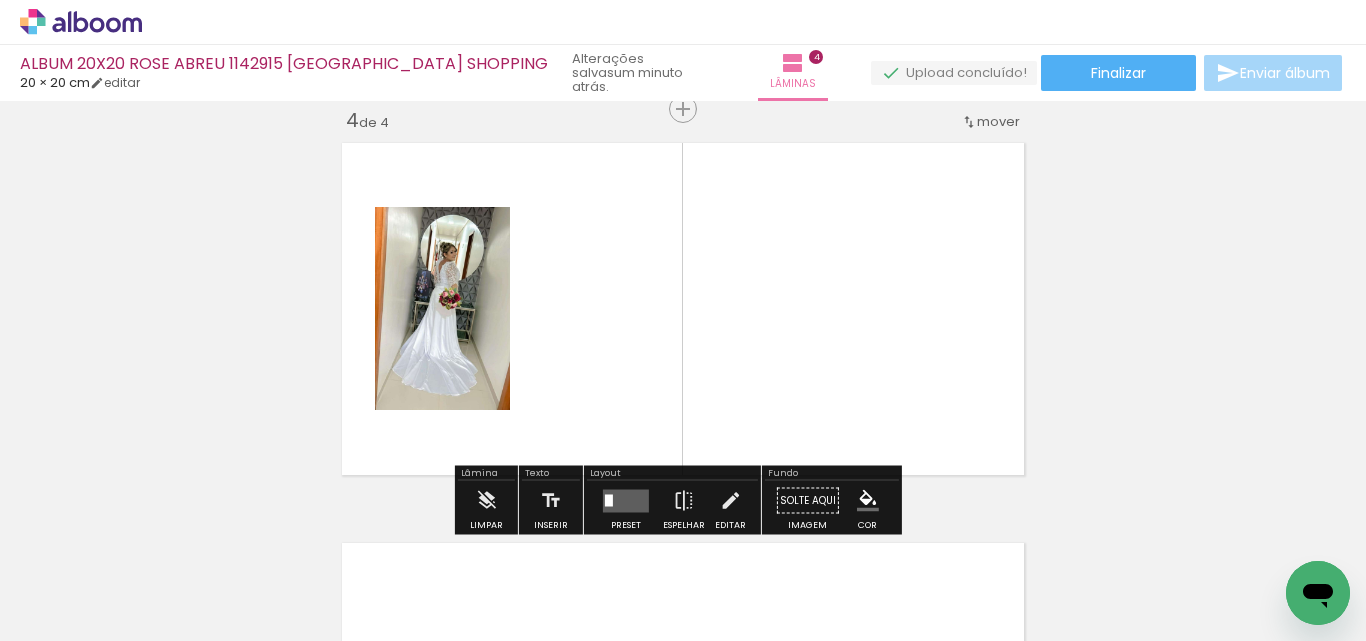 scroll, scrollTop: 1226, scrollLeft: 0, axis: vertical 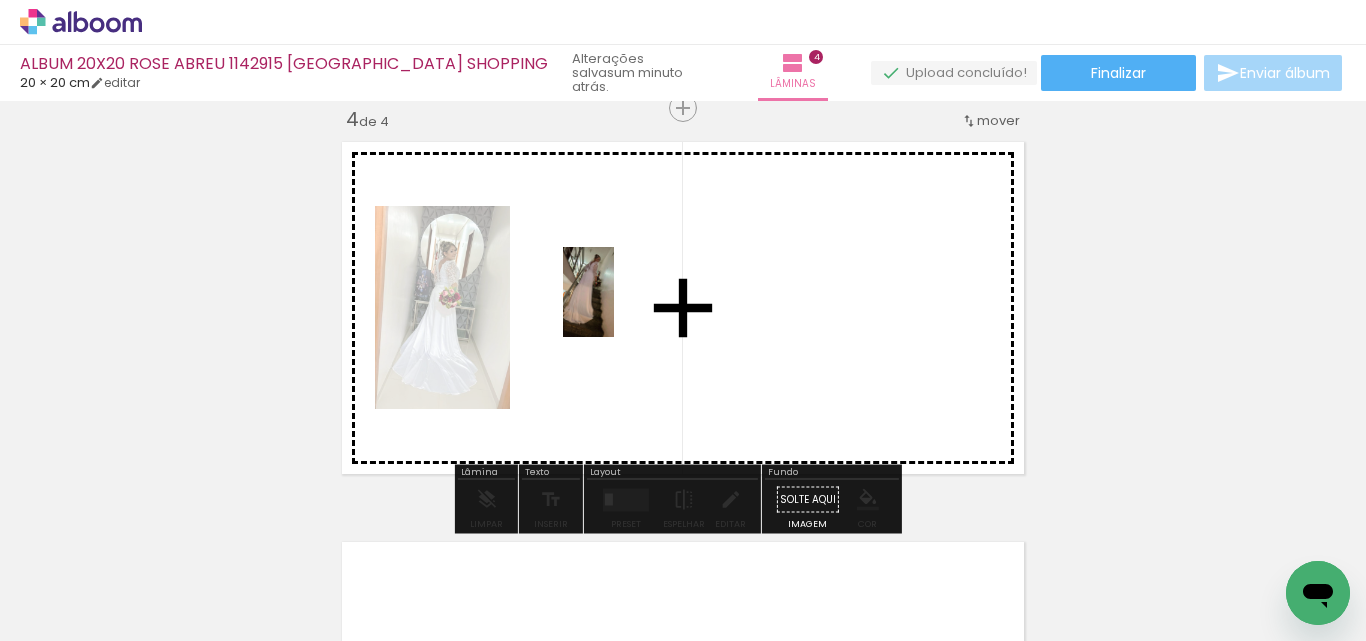 drag, startPoint x: 360, startPoint y: 575, endPoint x: 623, endPoint y: 307, distance: 375.49036 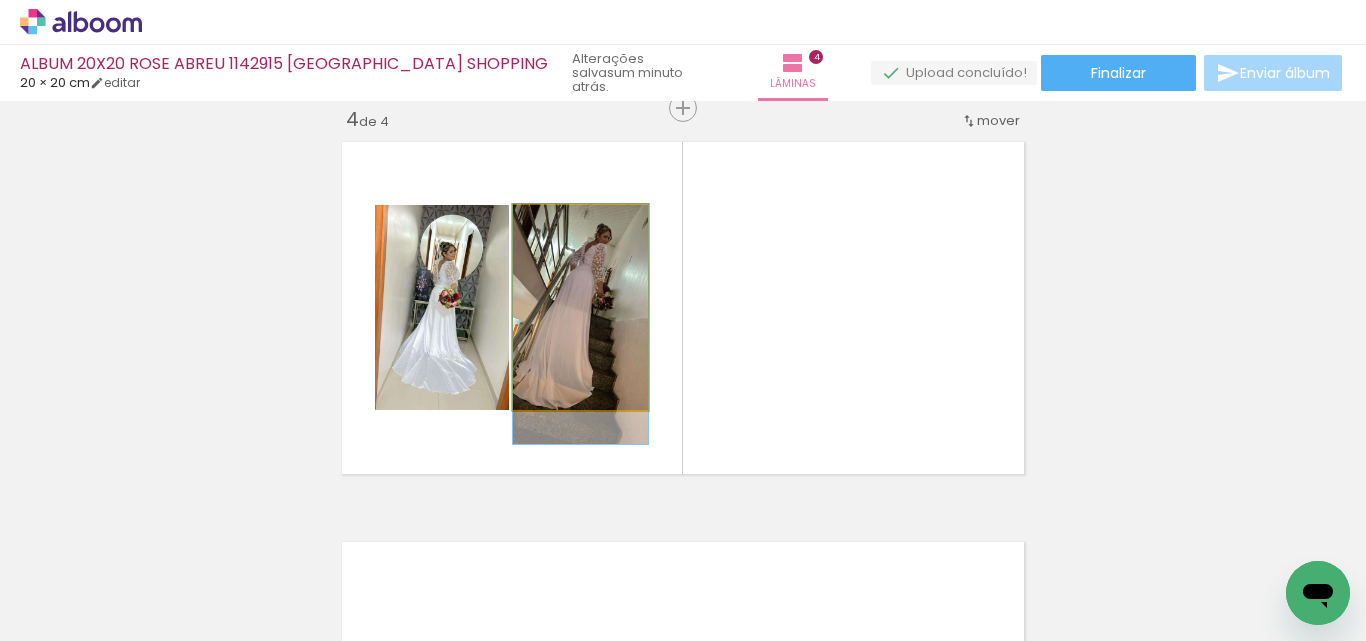 drag, startPoint x: 583, startPoint y: 330, endPoint x: 584, endPoint y: 347, distance: 17.029387 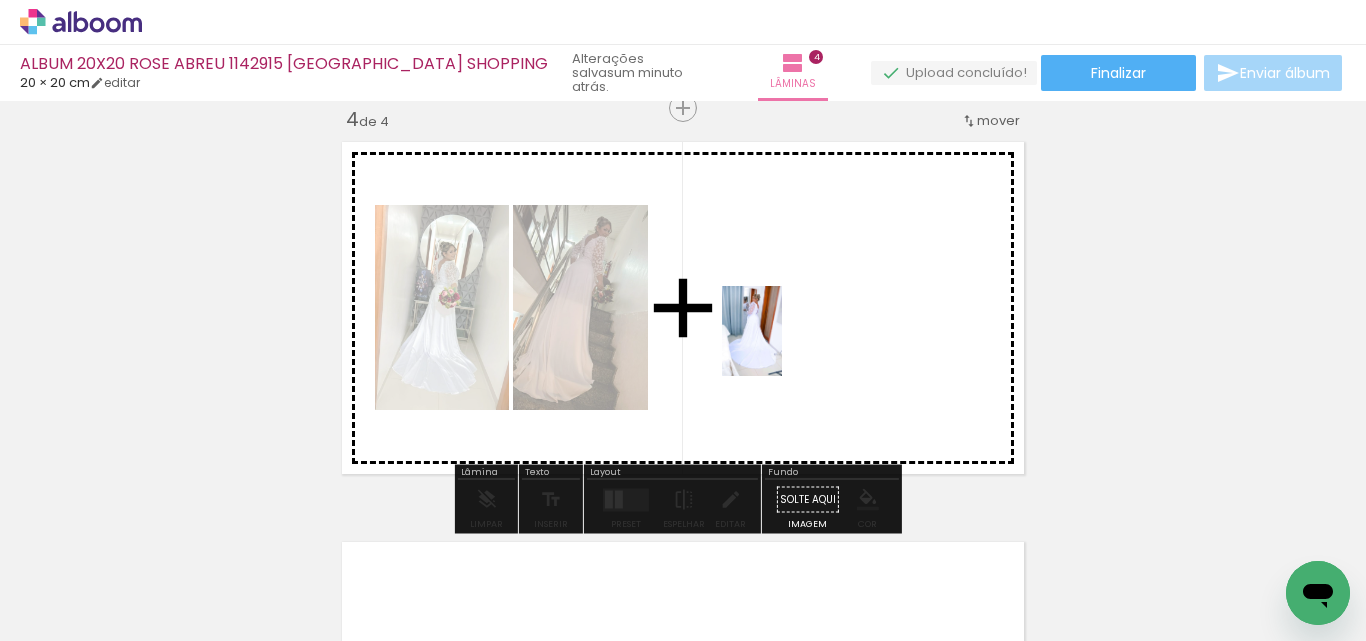 drag, startPoint x: 675, startPoint y: 586, endPoint x: 782, endPoint y: 346, distance: 262.77176 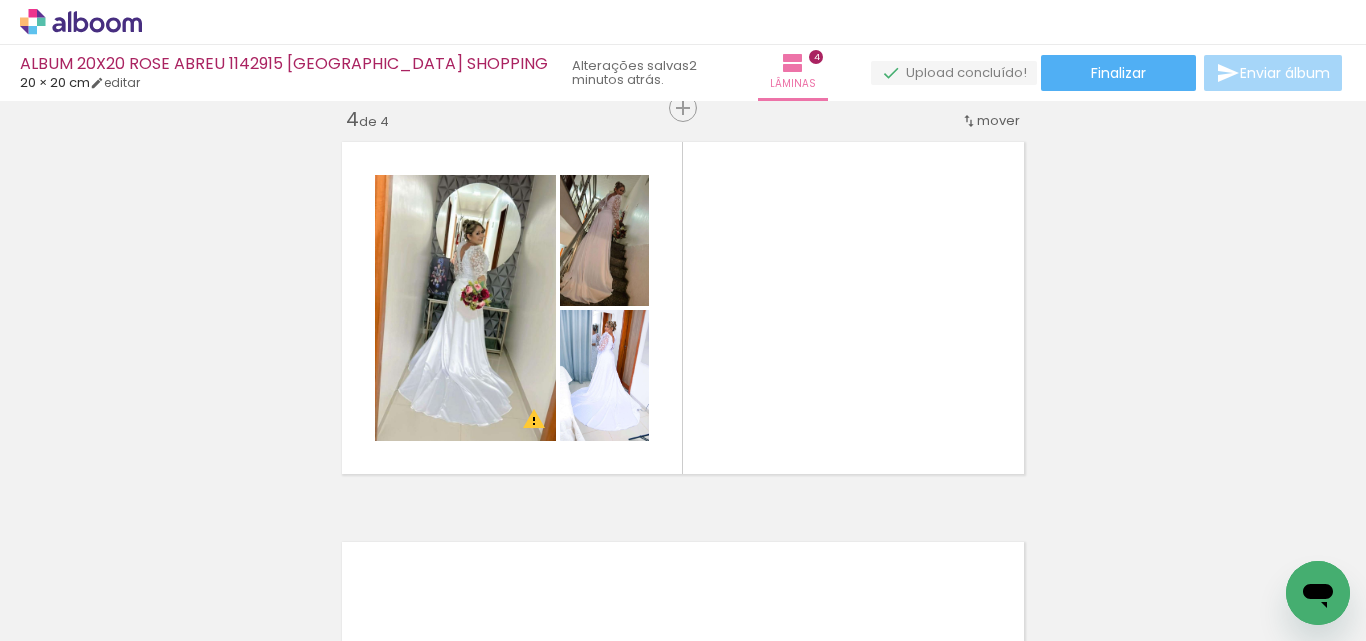 scroll, scrollTop: 0, scrollLeft: 407, axis: horizontal 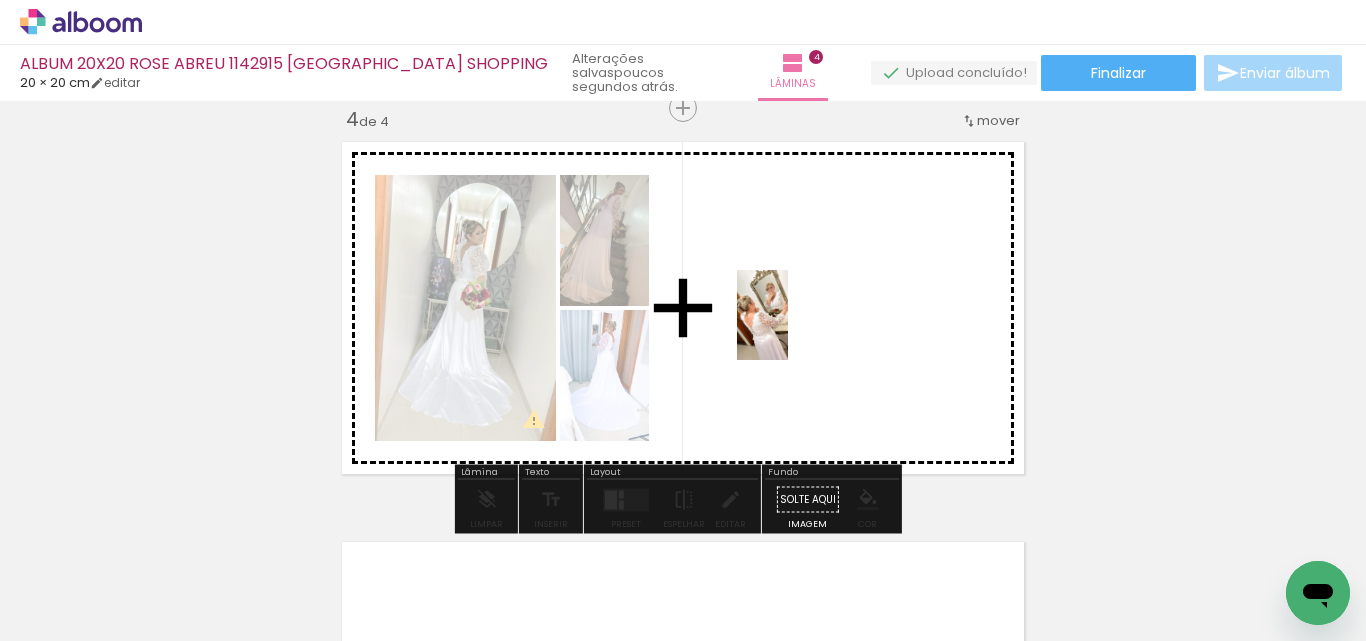 drag, startPoint x: 437, startPoint y: 548, endPoint x: 797, endPoint y: 330, distance: 420.86102 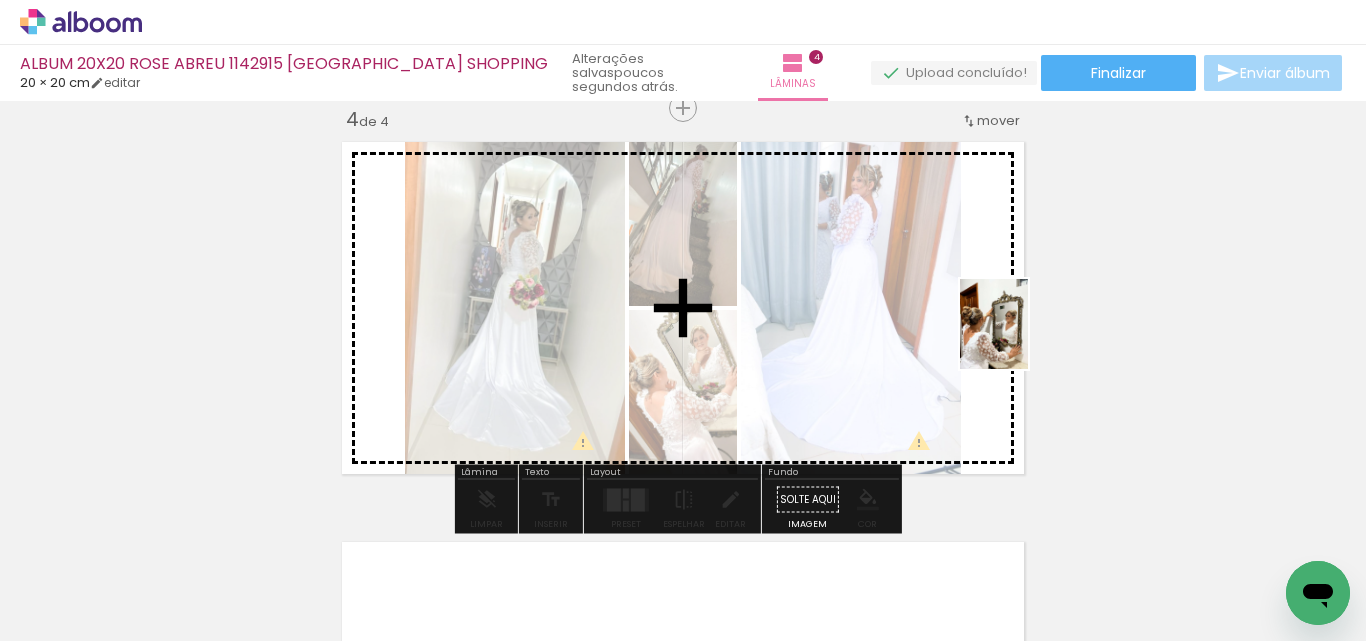 drag, startPoint x: 649, startPoint y: 559, endPoint x: 1020, endPoint y: 339, distance: 431.3247 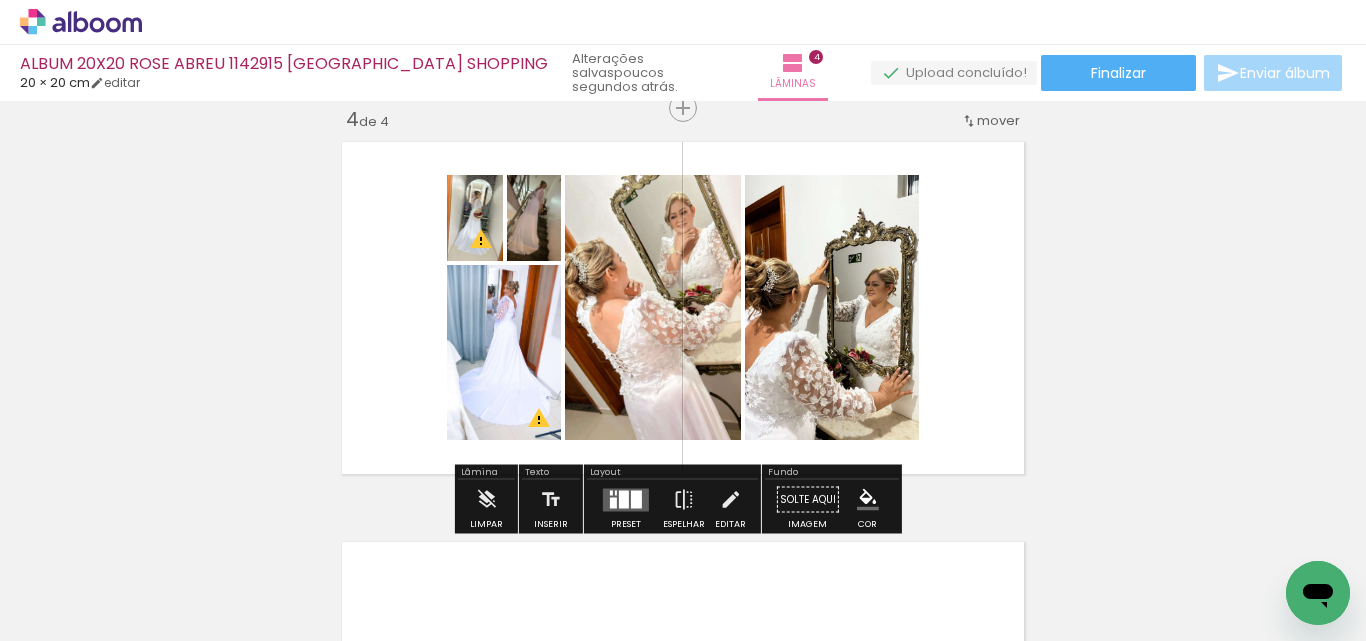 click at bounding box center [616, 492] 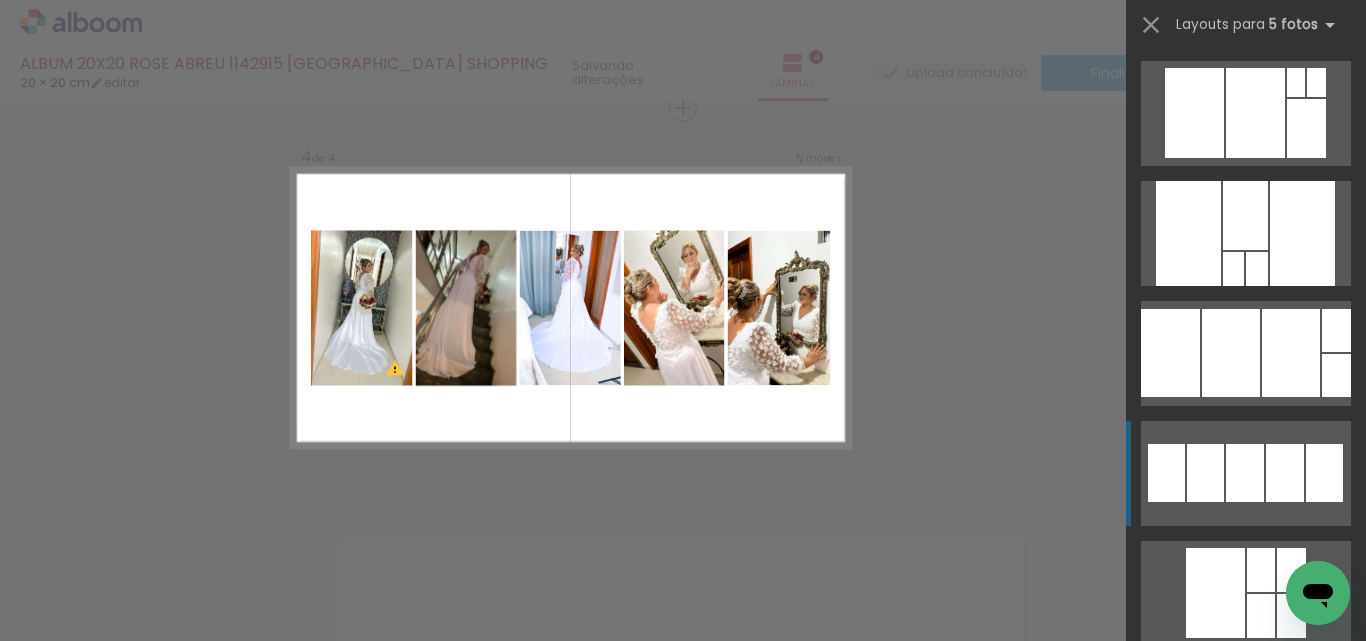 scroll, scrollTop: 900, scrollLeft: 0, axis: vertical 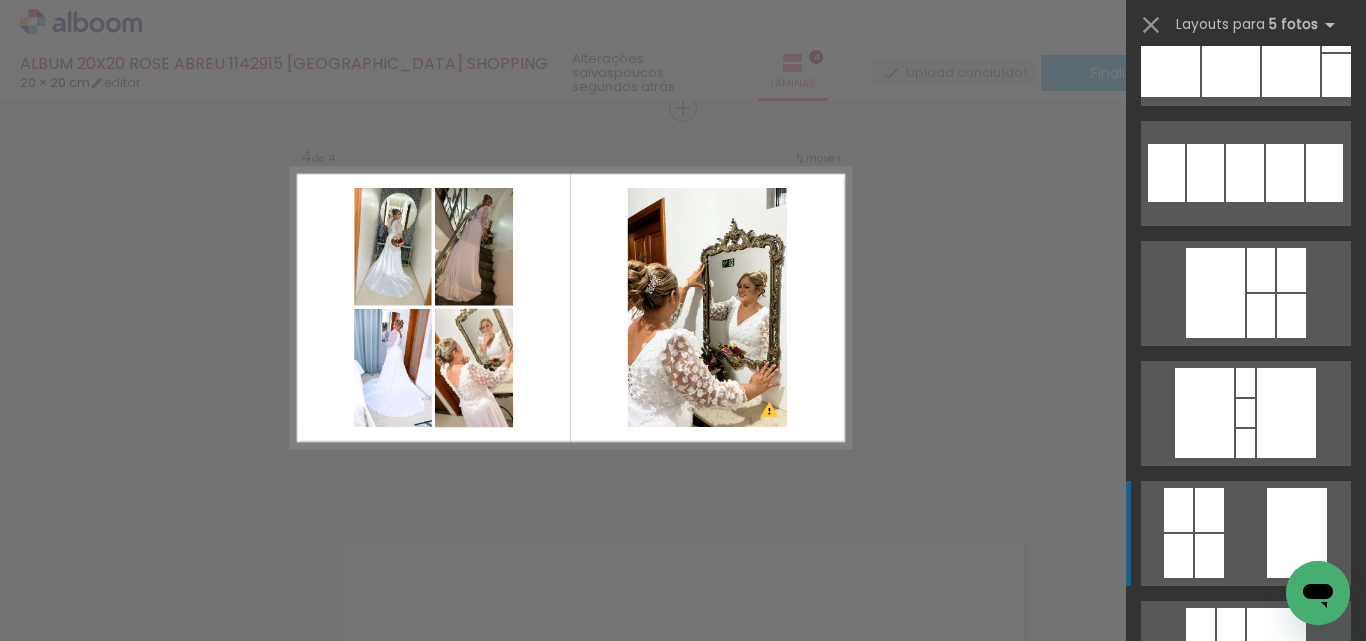 click at bounding box center [1316, 796] 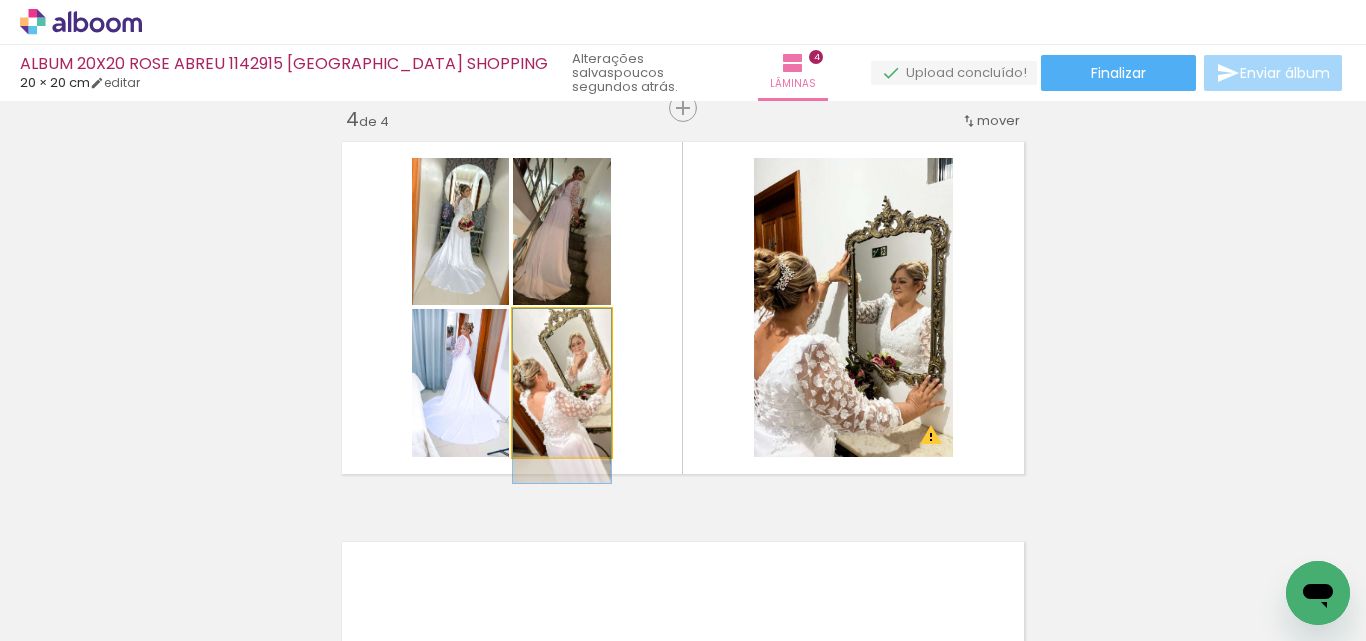 drag, startPoint x: 570, startPoint y: 378, endPoint x: 567, endPoint y: 405, distance: 27.166155 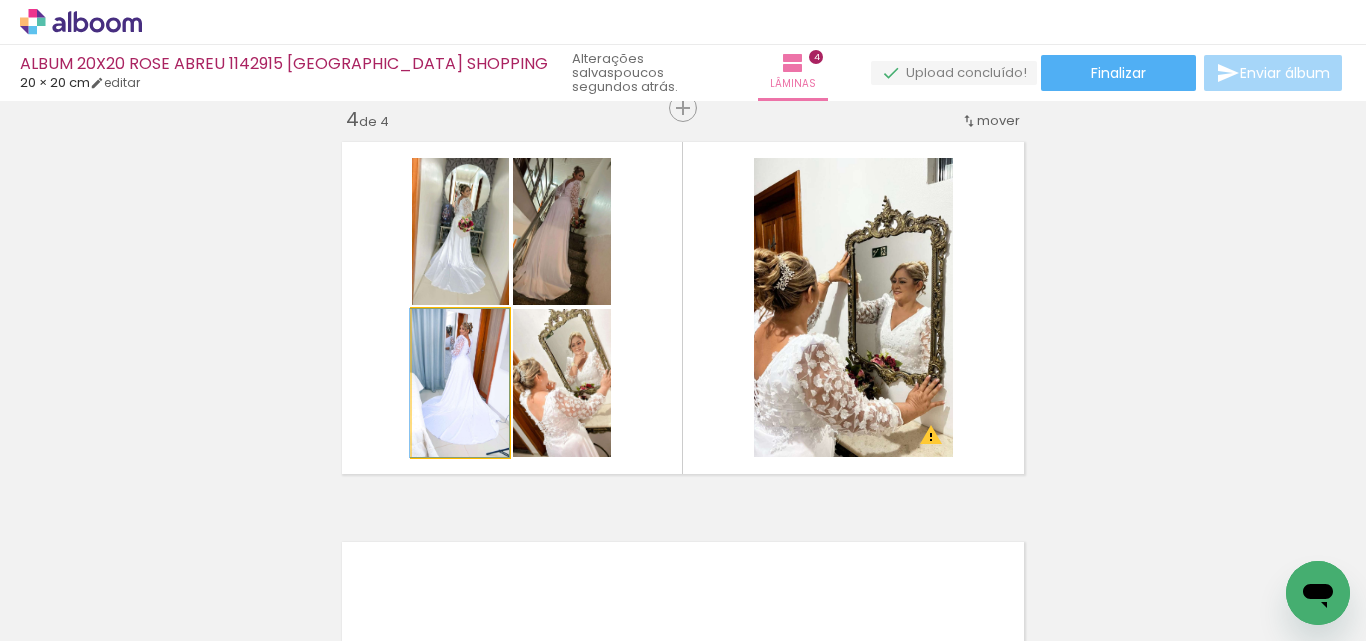 drag, startPoint x: 461, startPoint y: 389, endPoint x: 439, endPoint y: 389, distance: 22 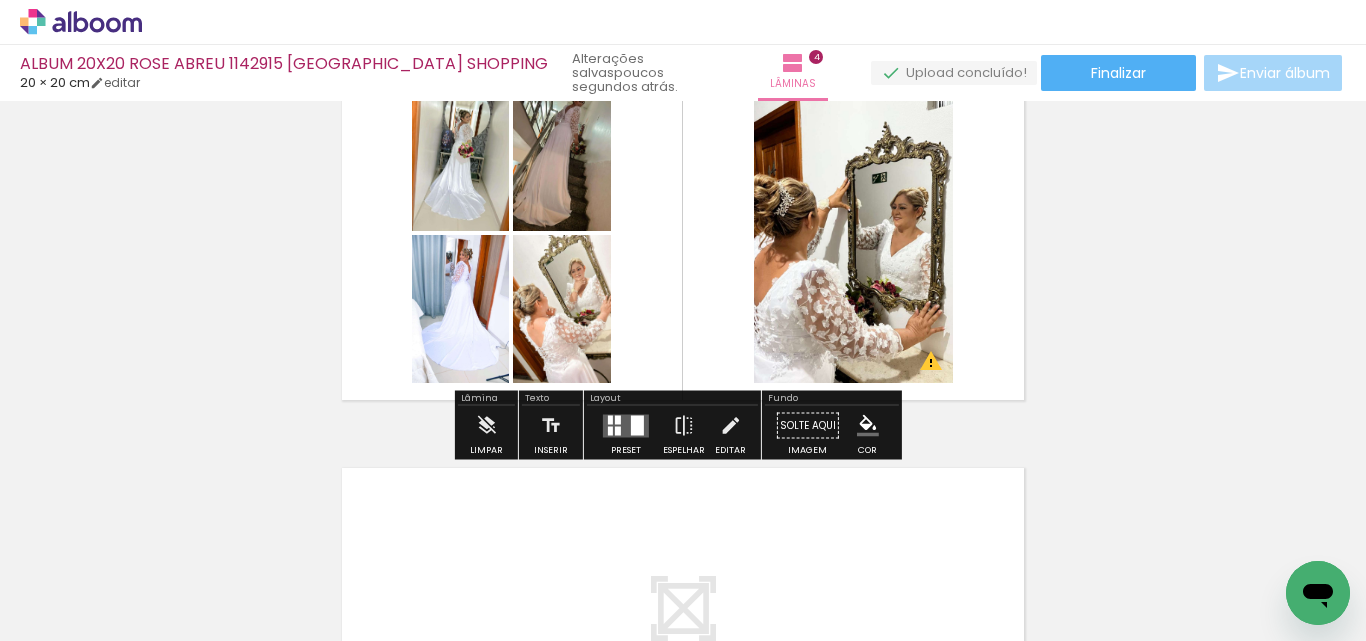 scroll, scrollTop: 1600, scrollLeft: 0, axis: vertical 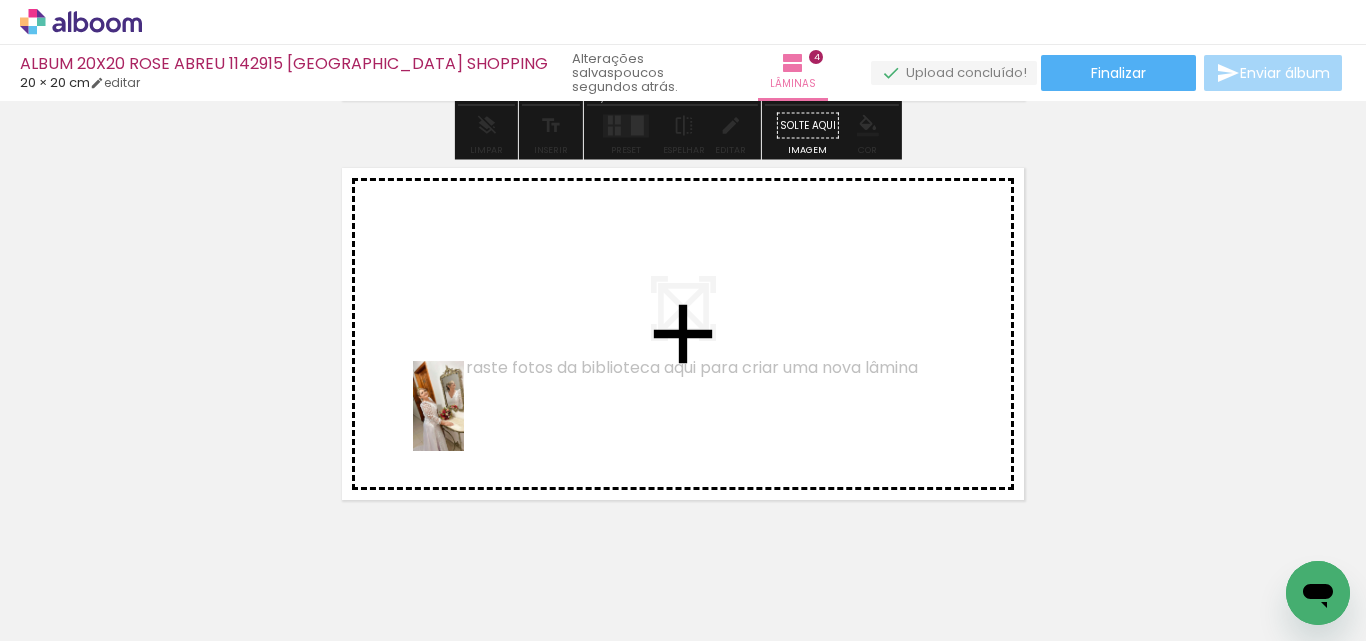 drag, startPoint x: 716, startPoint y: 572, endPoint x: 527, endPoint y: 624, distance: 196.02296 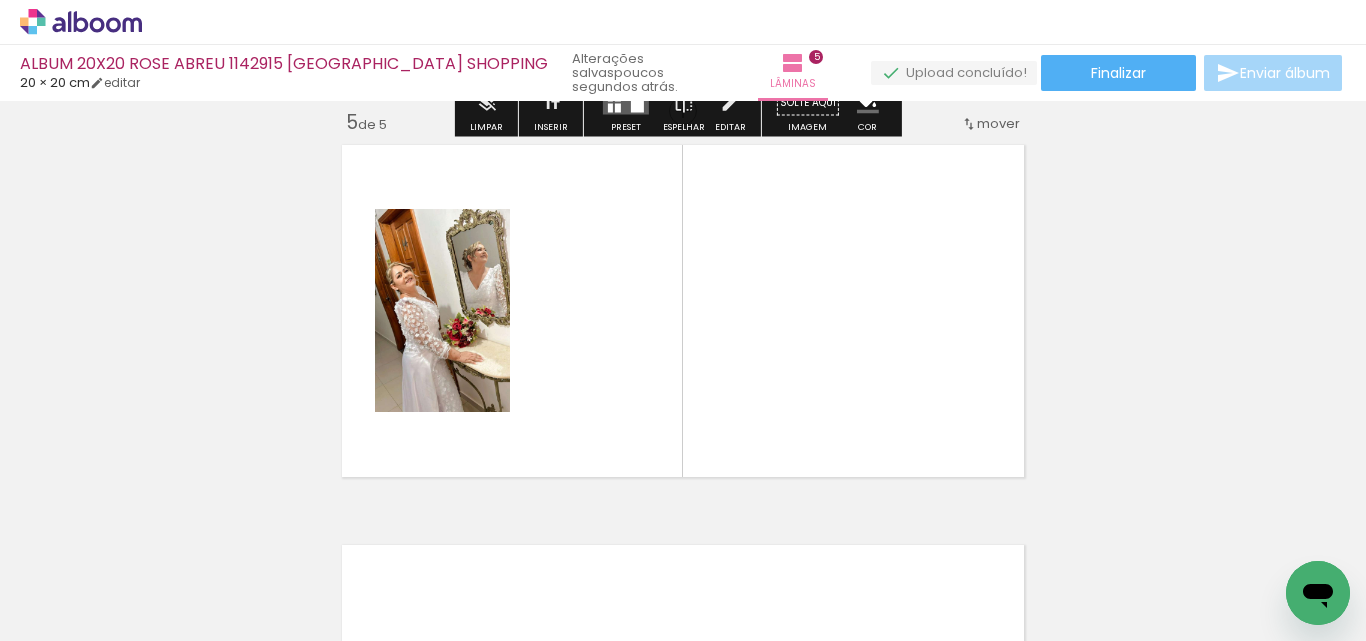 scroll, scrollTop: 1626, scrollLeft: 0, axis: vertical 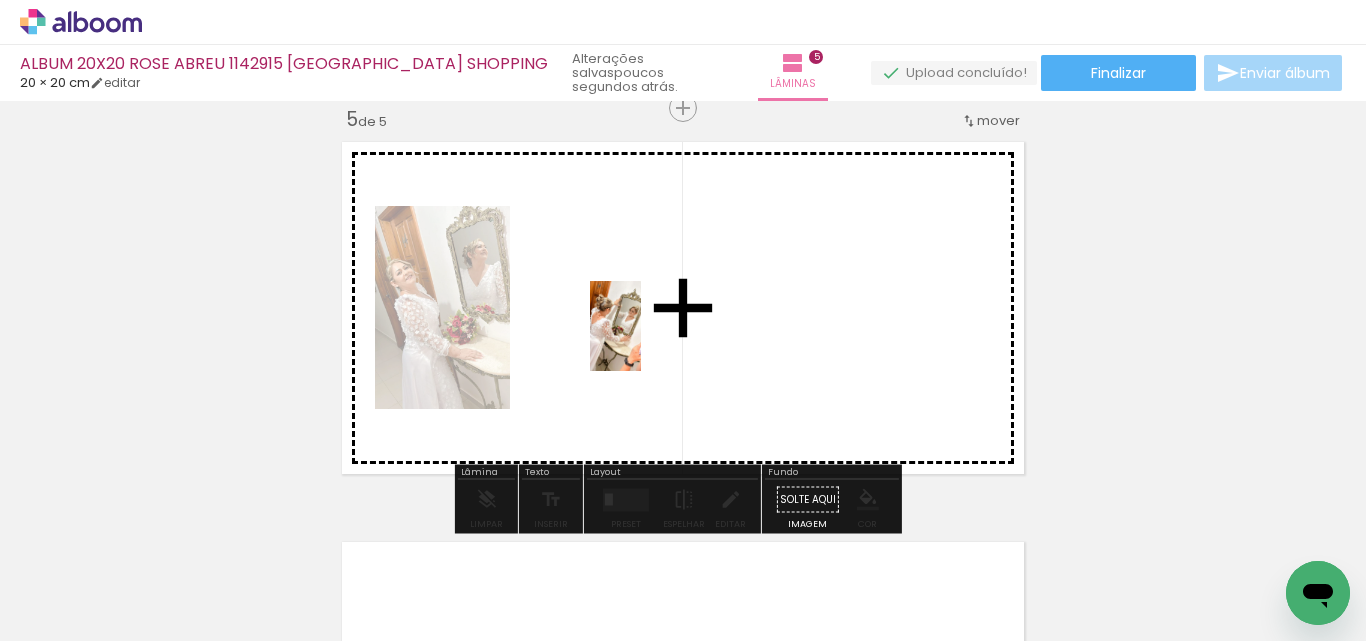 drag, startPoint x: 513, startPoint y: 575, endPoint x: 650, endPoint y: 341, distance: 271.15494 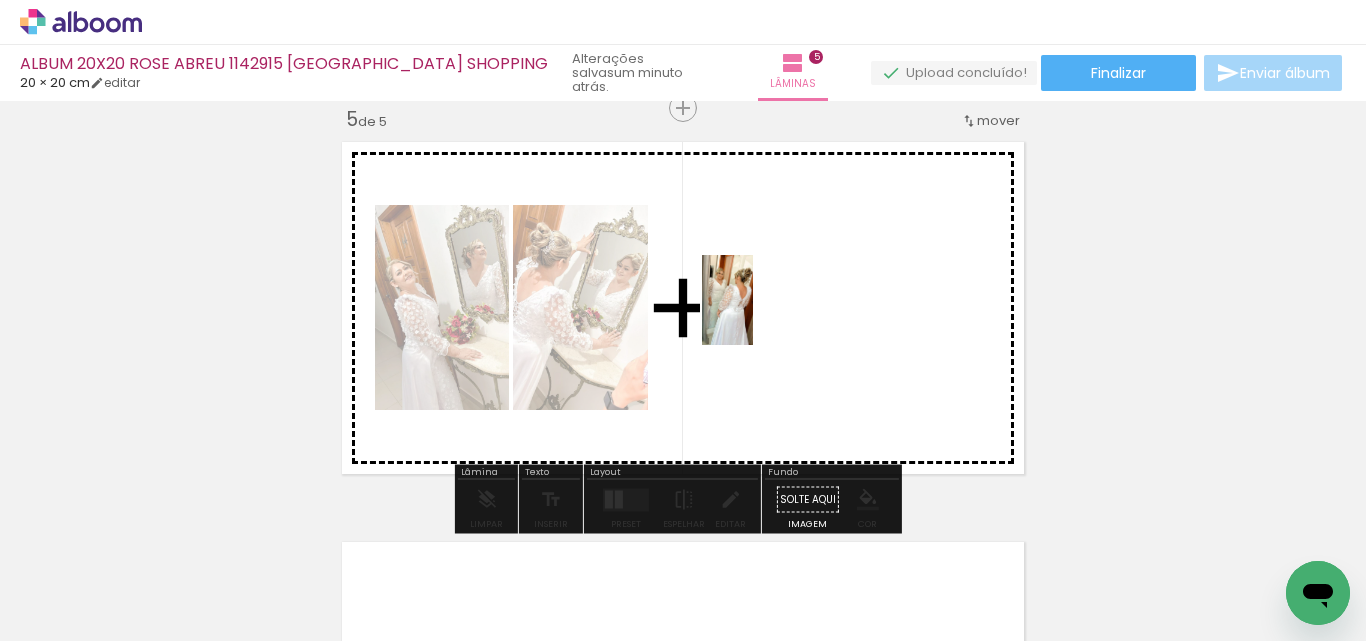 drag, startPoint x: 828, startPoint y: 592, endPoint x: 760, endPoint y: 314, distance: 286.19574 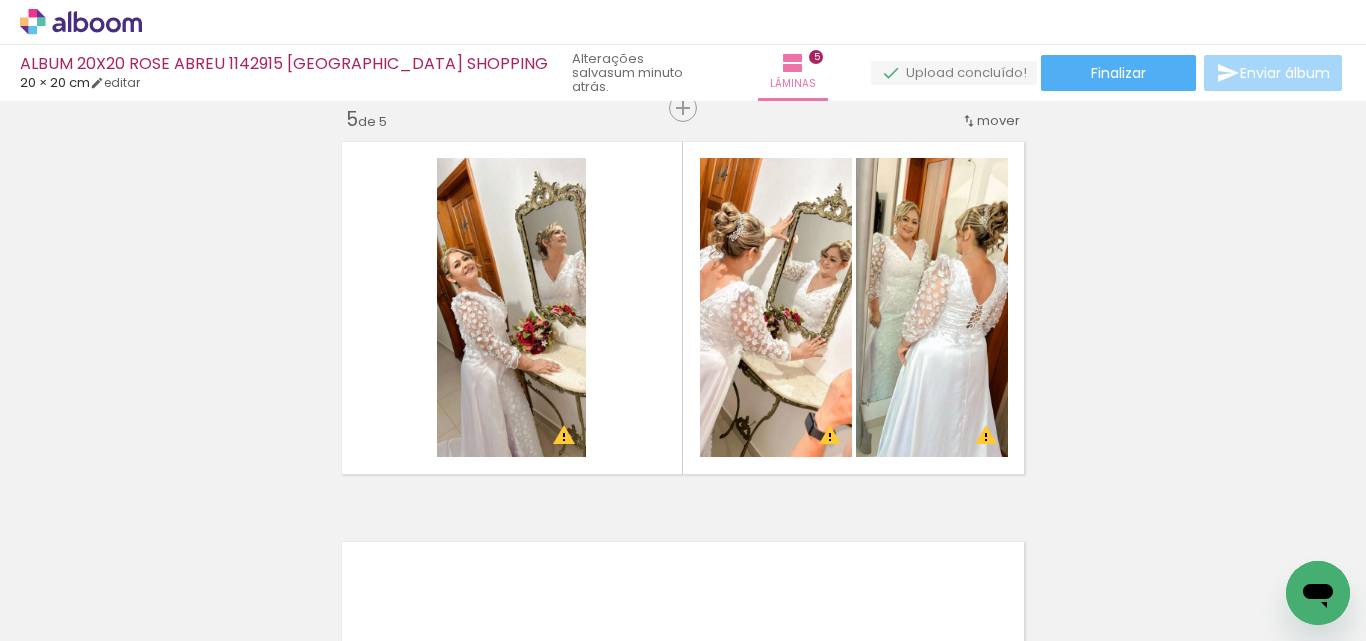 scroll, scrollTop: 0, scrollLeft: 1902, axis: horizontal 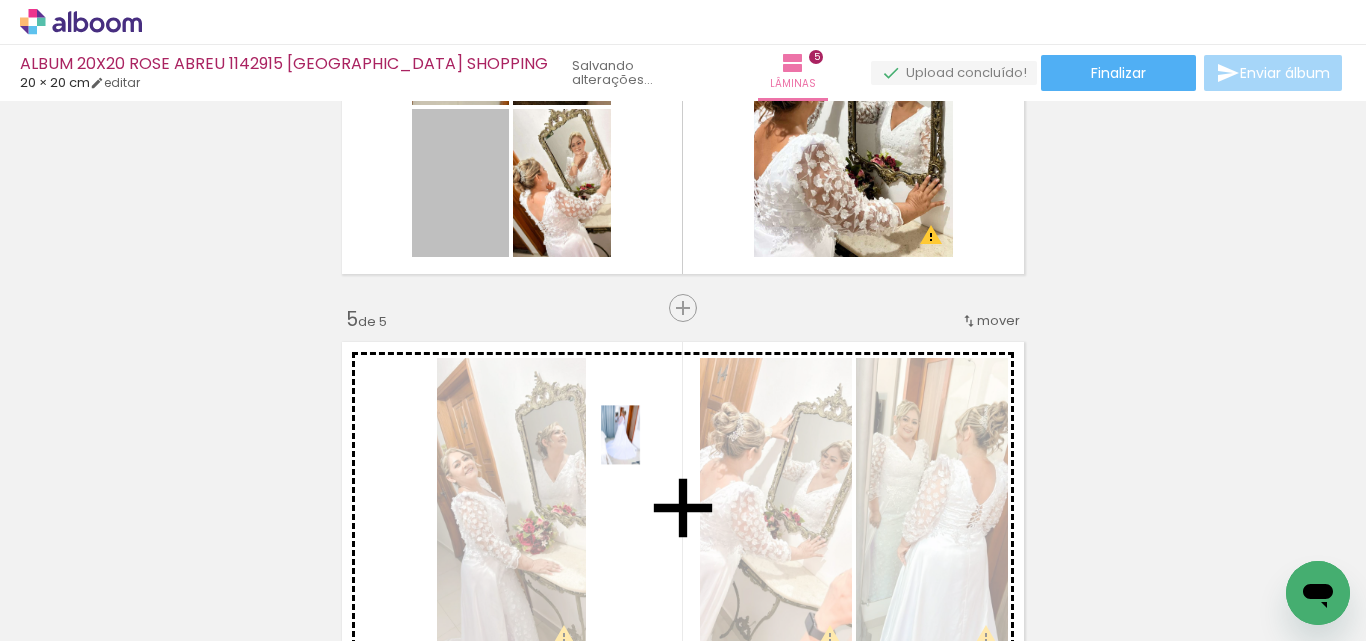 drag, startPoint x: 444, startPoint y: 175, endPoint x: 613, endPoint y: 435, distance: 310.09836 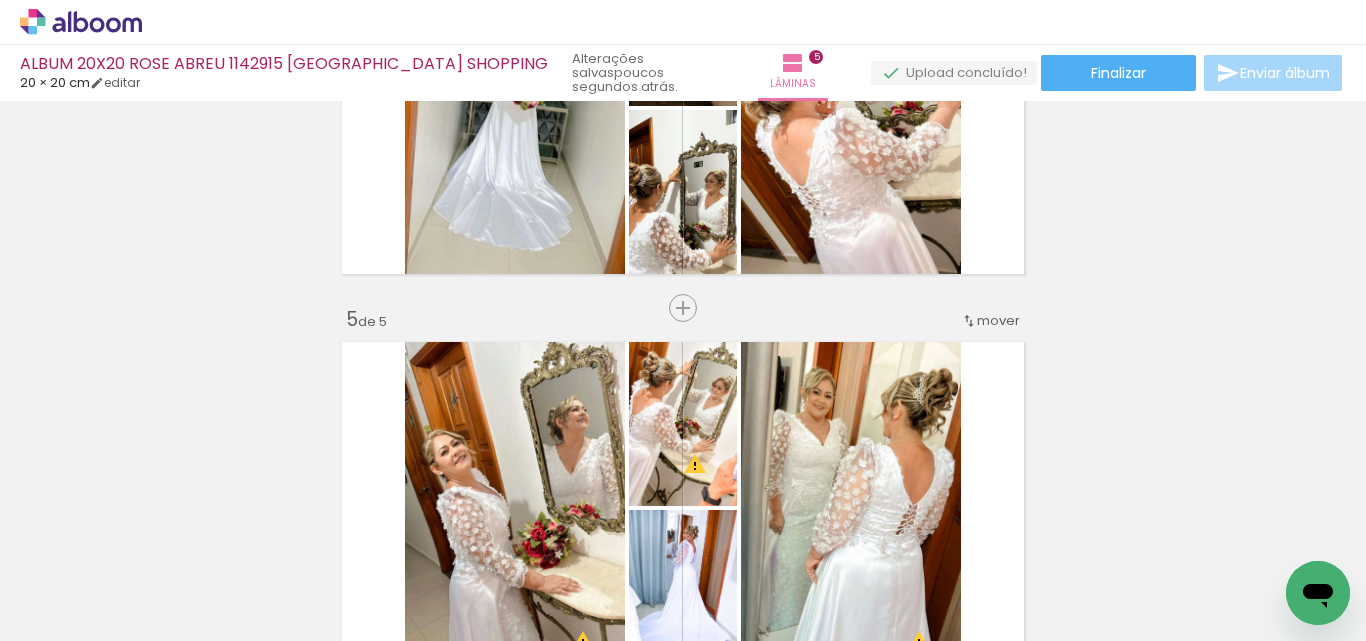 scroll, scrollTop: 1626, scrollLeft: 0, axis: vertical 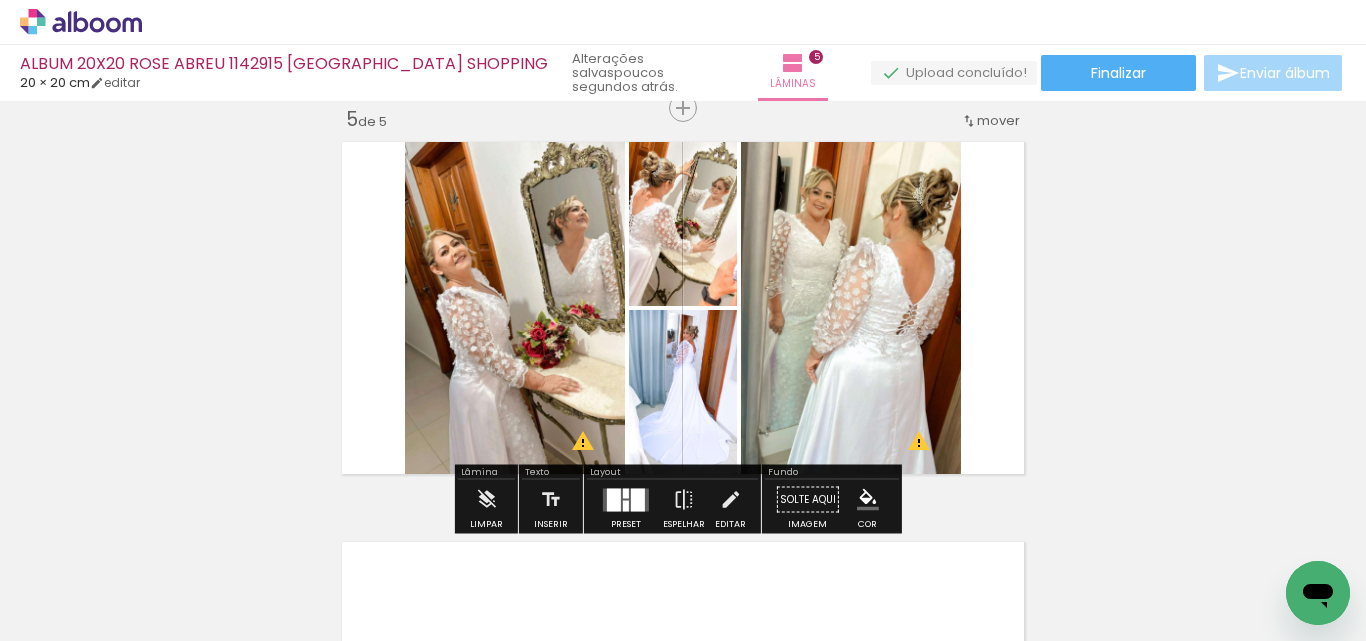 click at bounding box center [626, 499] 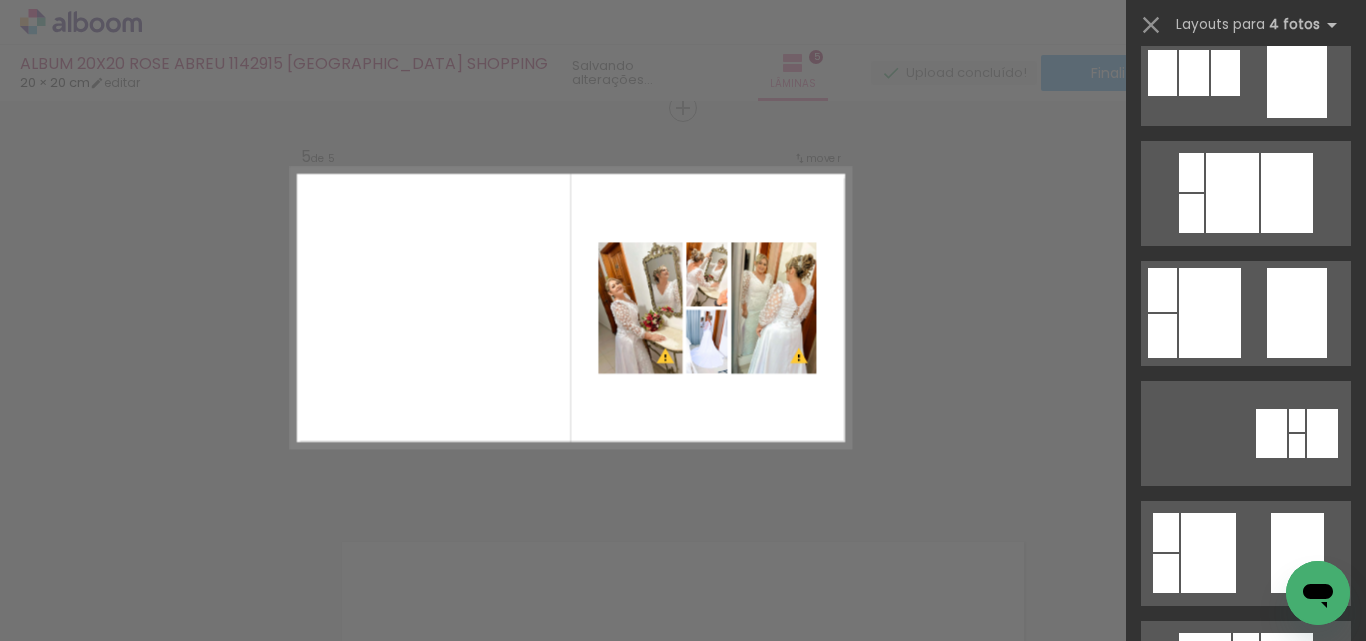scroll, scrollTop: 1800, scrollLeft: 0, axis: vertical 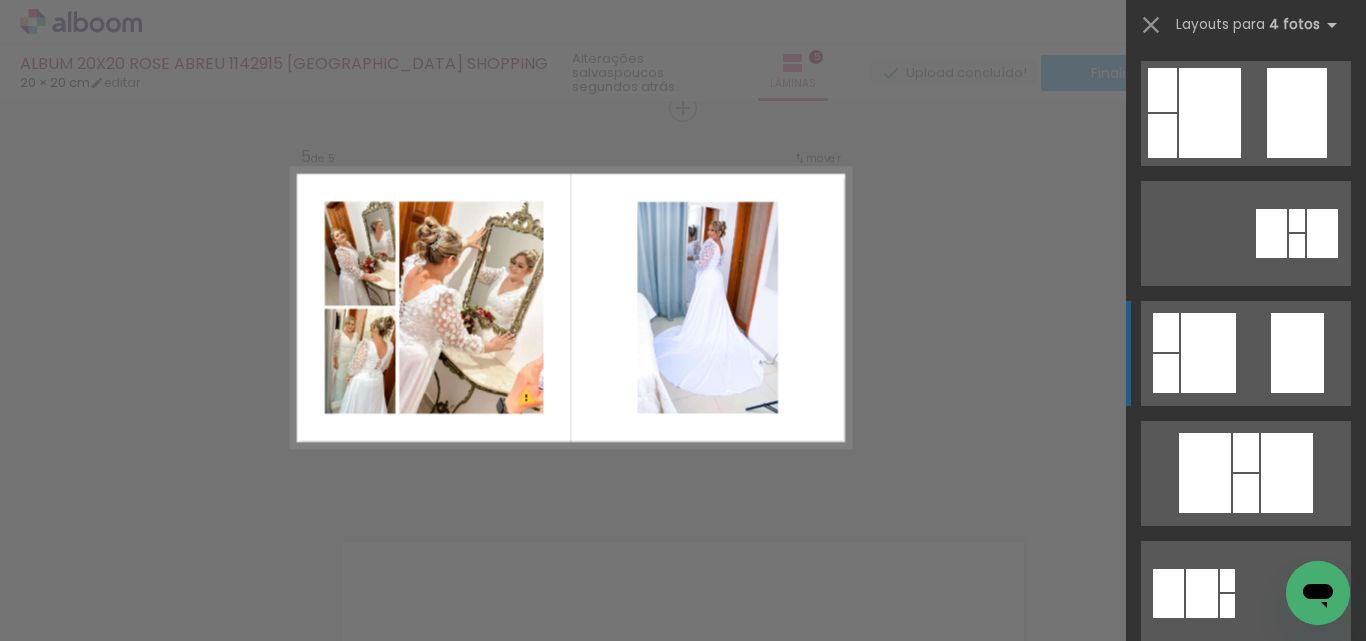 click at bounding box center [1246, -127] 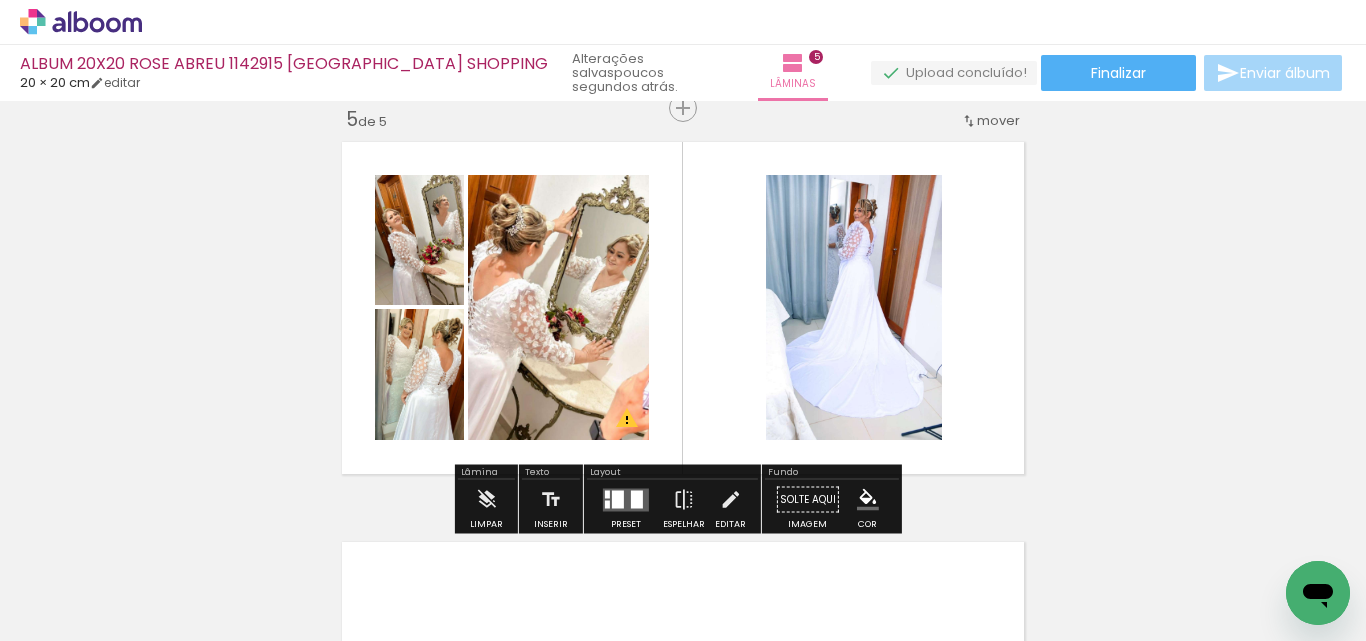 click 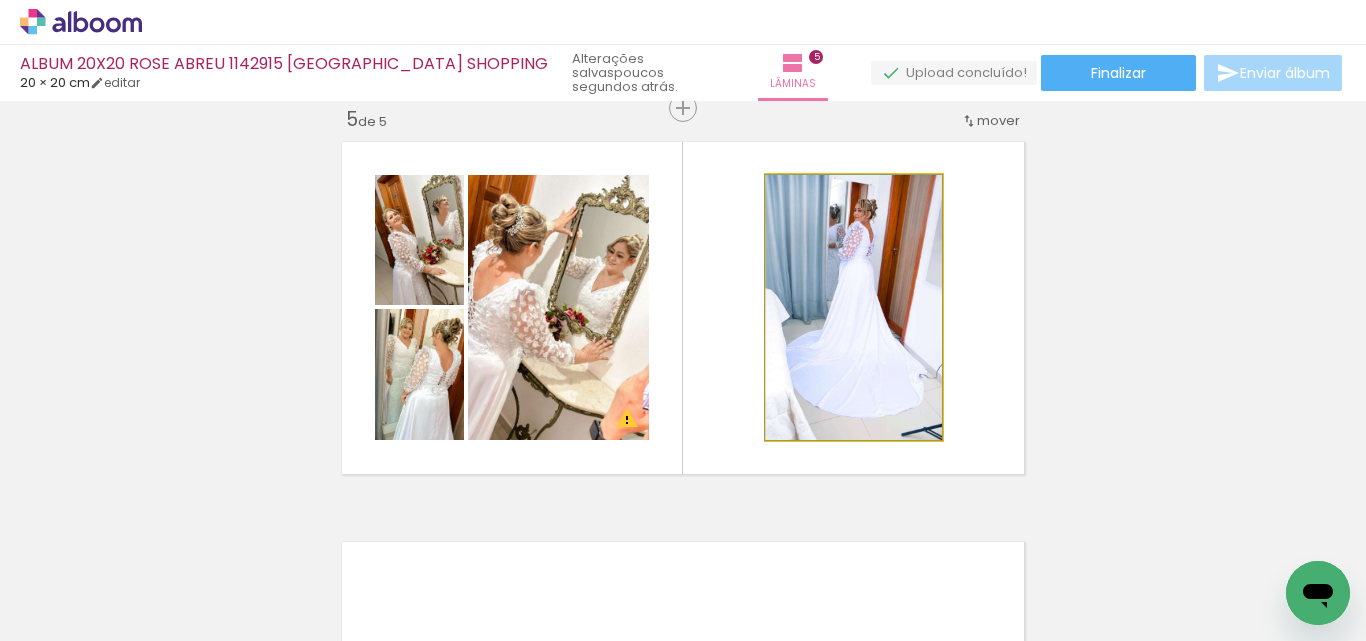 click 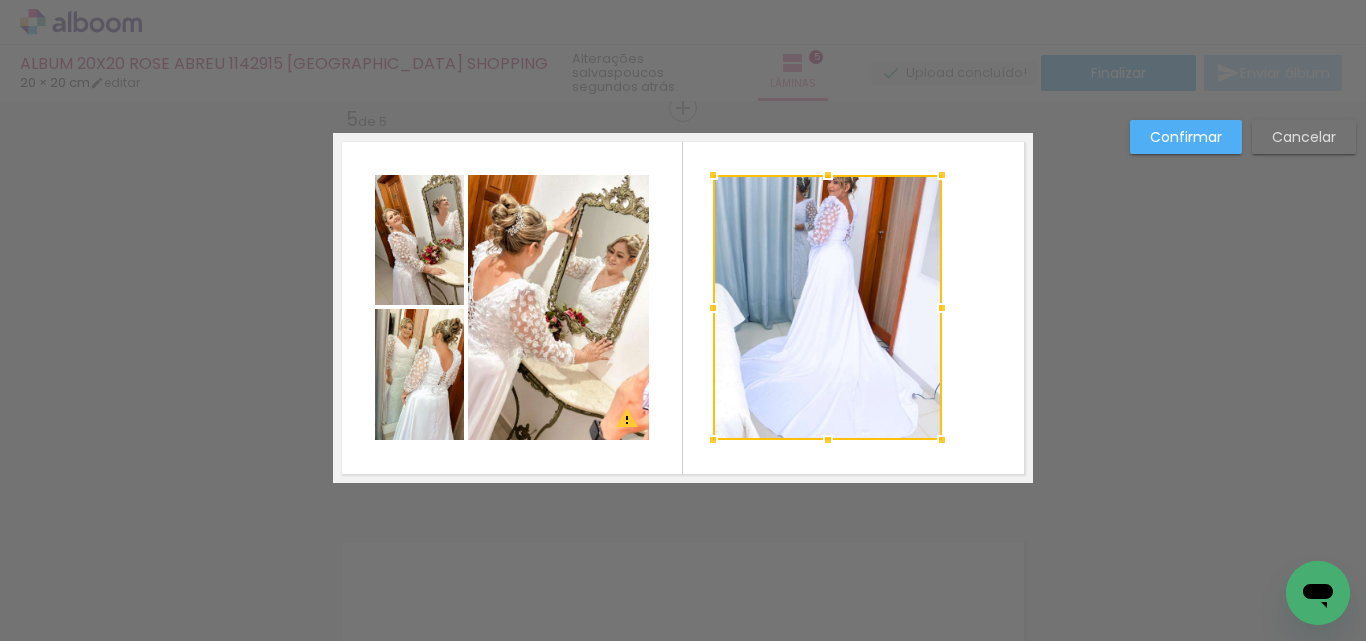 drag, startPoint x: 763, startPoint y: 307, endPoint x: 703, endPoint y: 302, distance: 60.207973 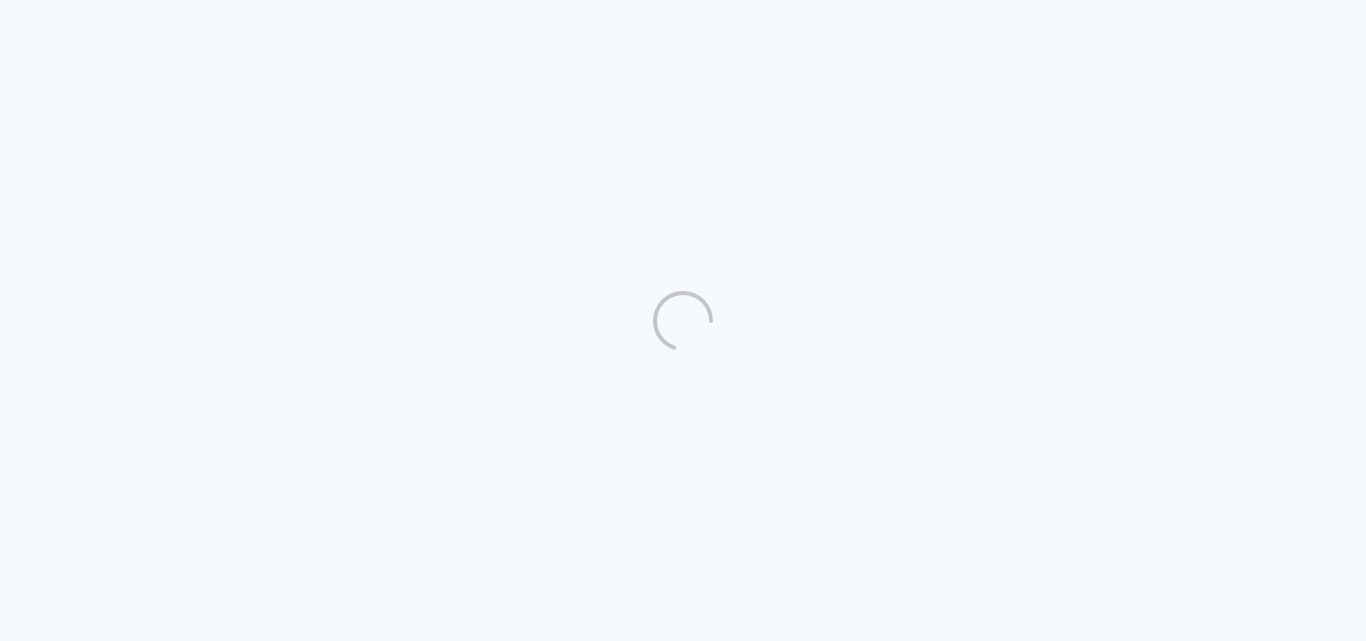 scroll, scrollTop: 0, scrollLeft: 0, axis: both 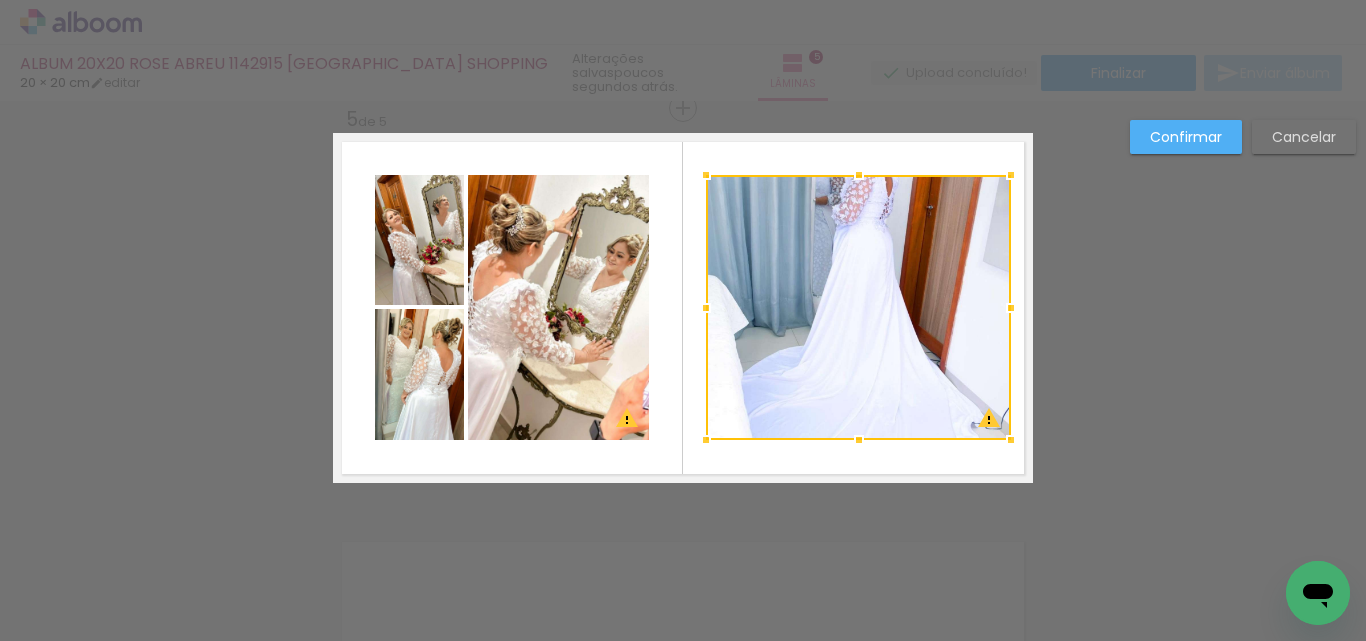 drag, startPoint x: 938, startPoint y: 304, endPoint x: 978, endPoint y: 378, distance: 84.118965 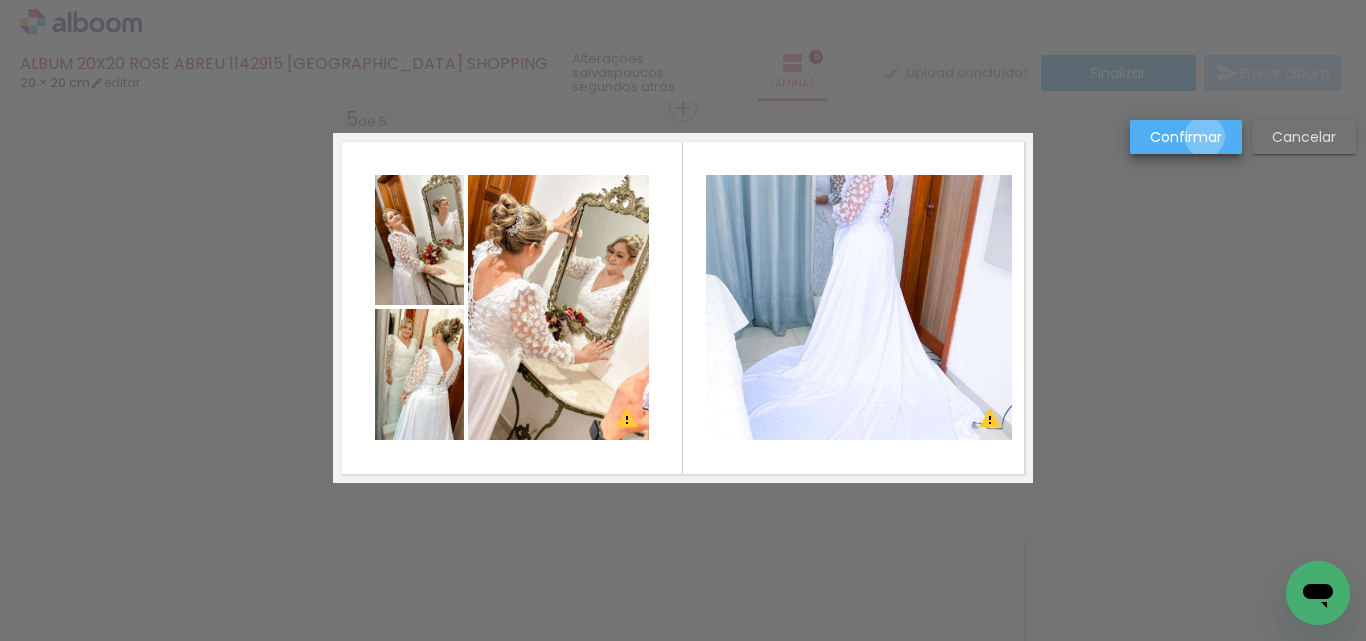 drag, startPoint x: 1205, startPoint y: 137, endPoint x: 920, endPoint y: 382, distance: 375.8324 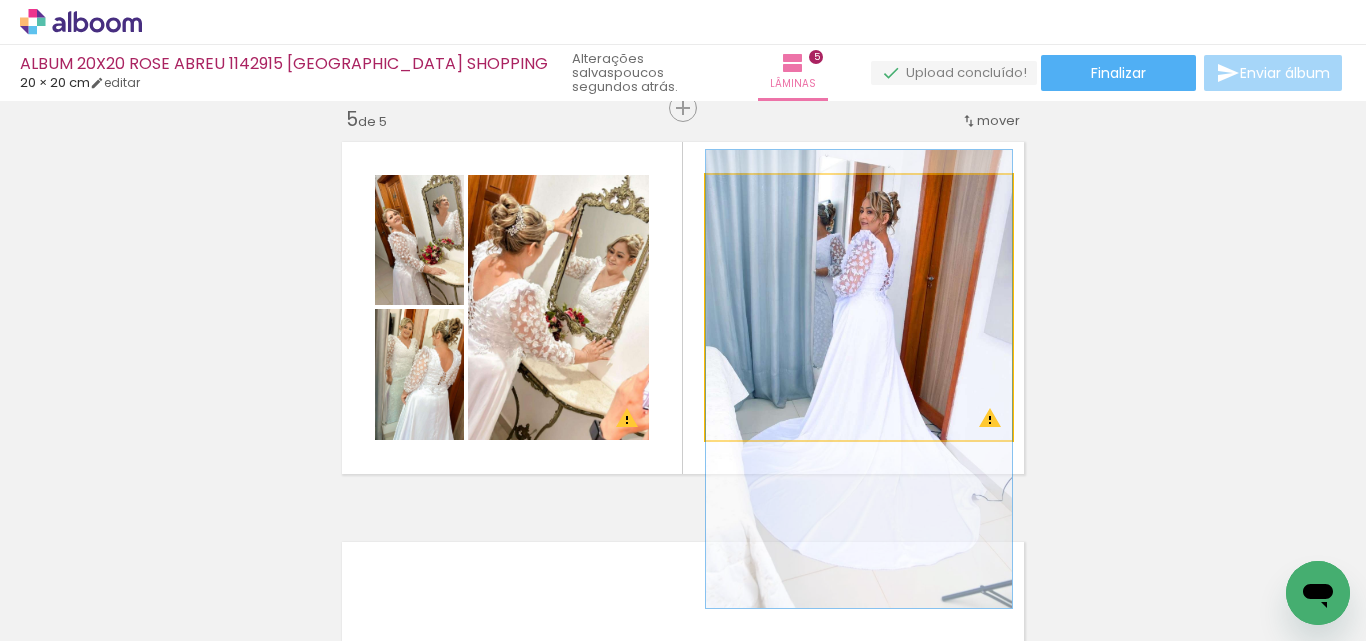 drag, startPoint x: 859, startPoint y: 285, endPoint x: 850, endPoint y: 352, distance: 67.601776 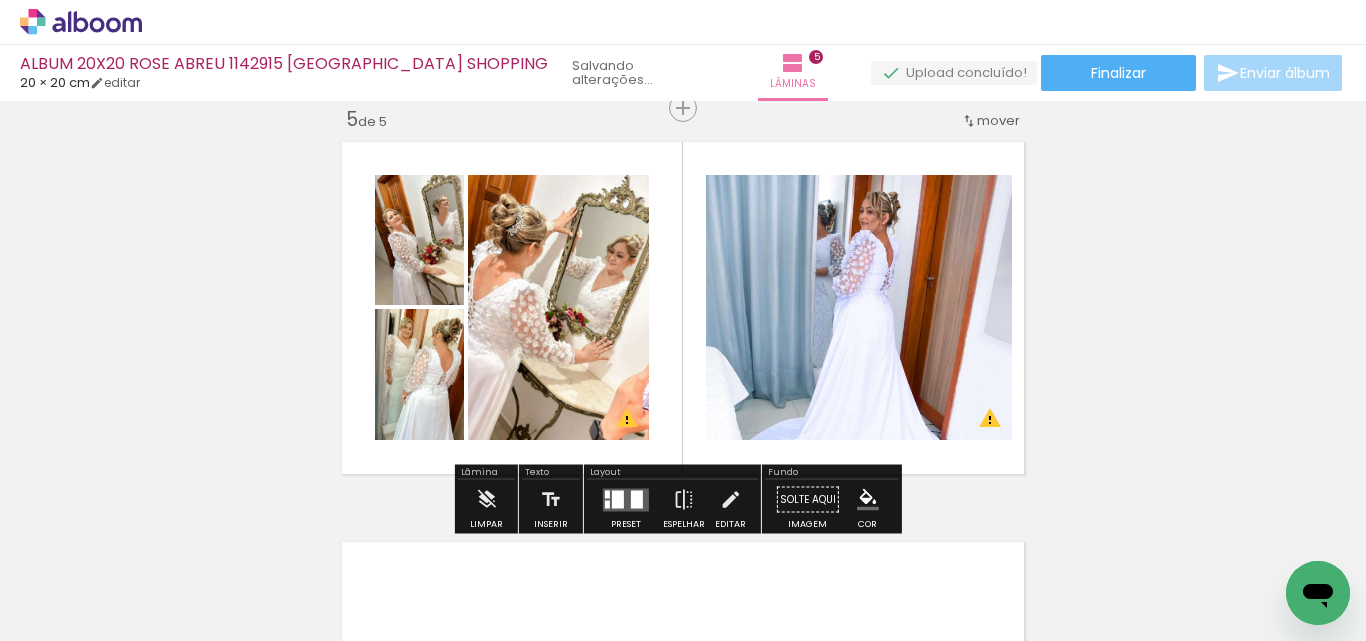 click 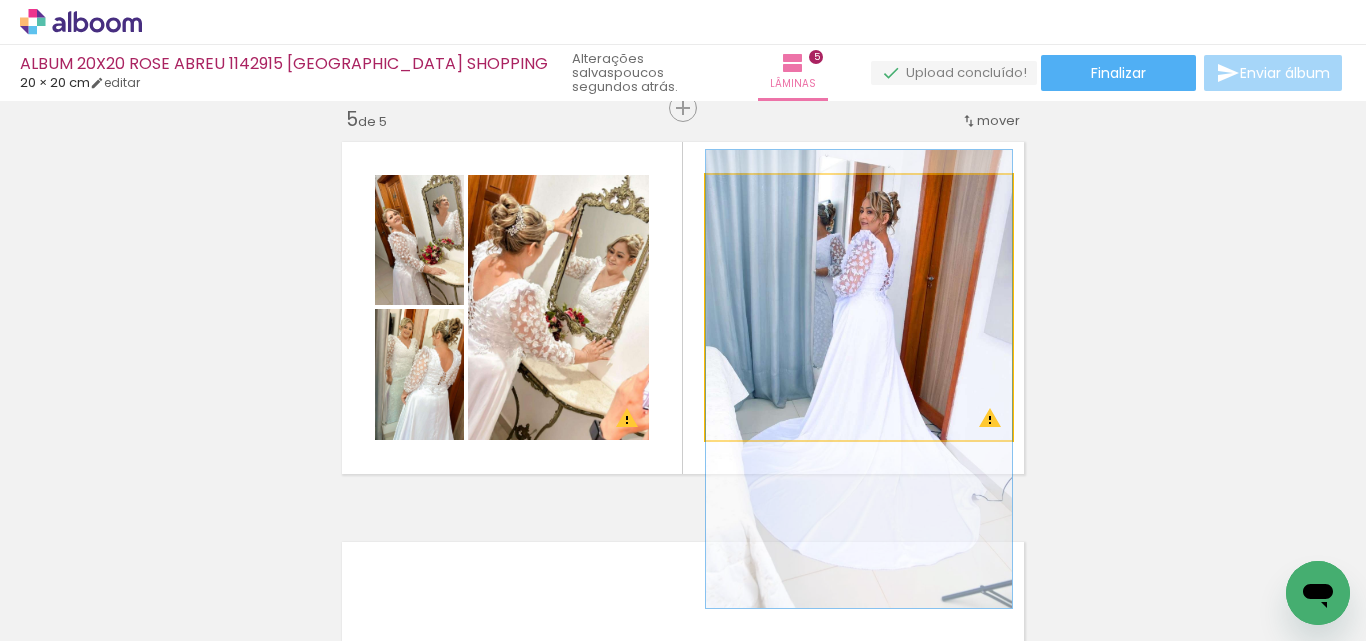 click 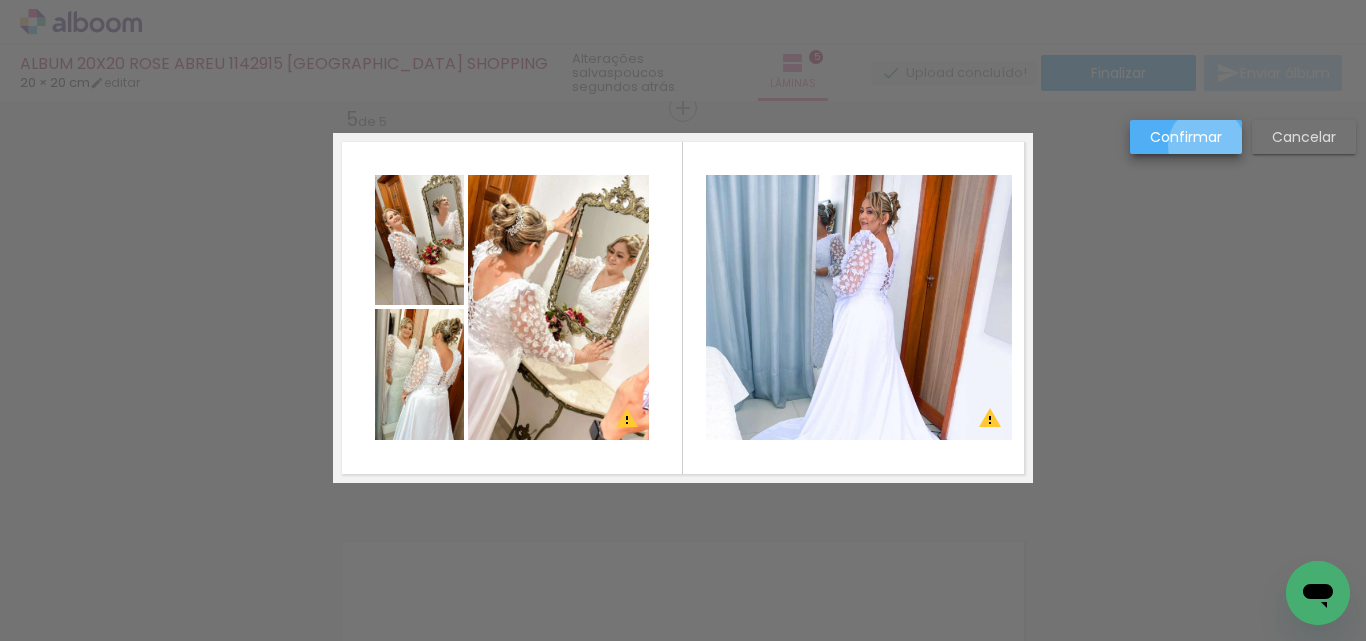 click on "Confirmar" at bounding box center (0, 0) 